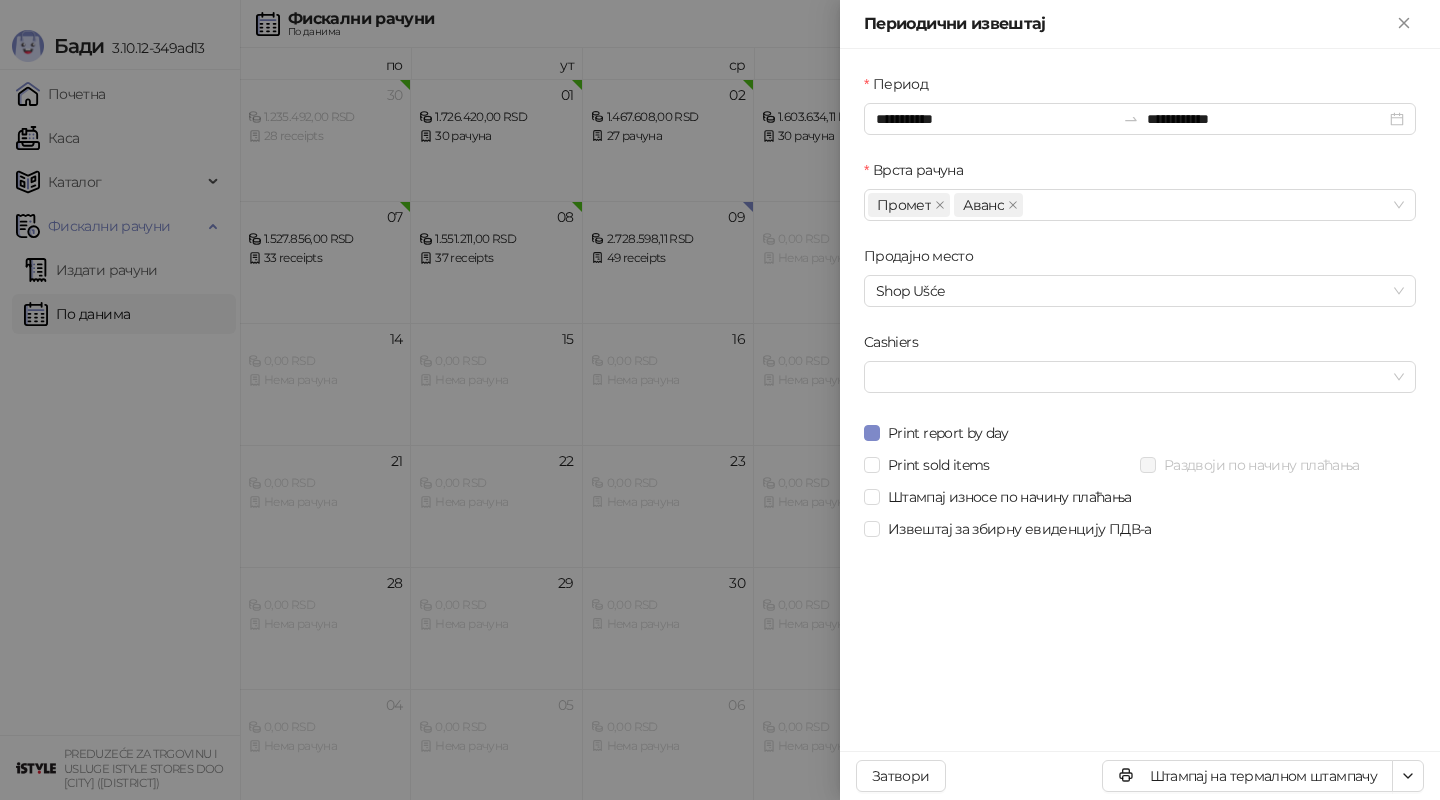 scroll, scrollTop: 0, scrollLeft: 0, axis: both 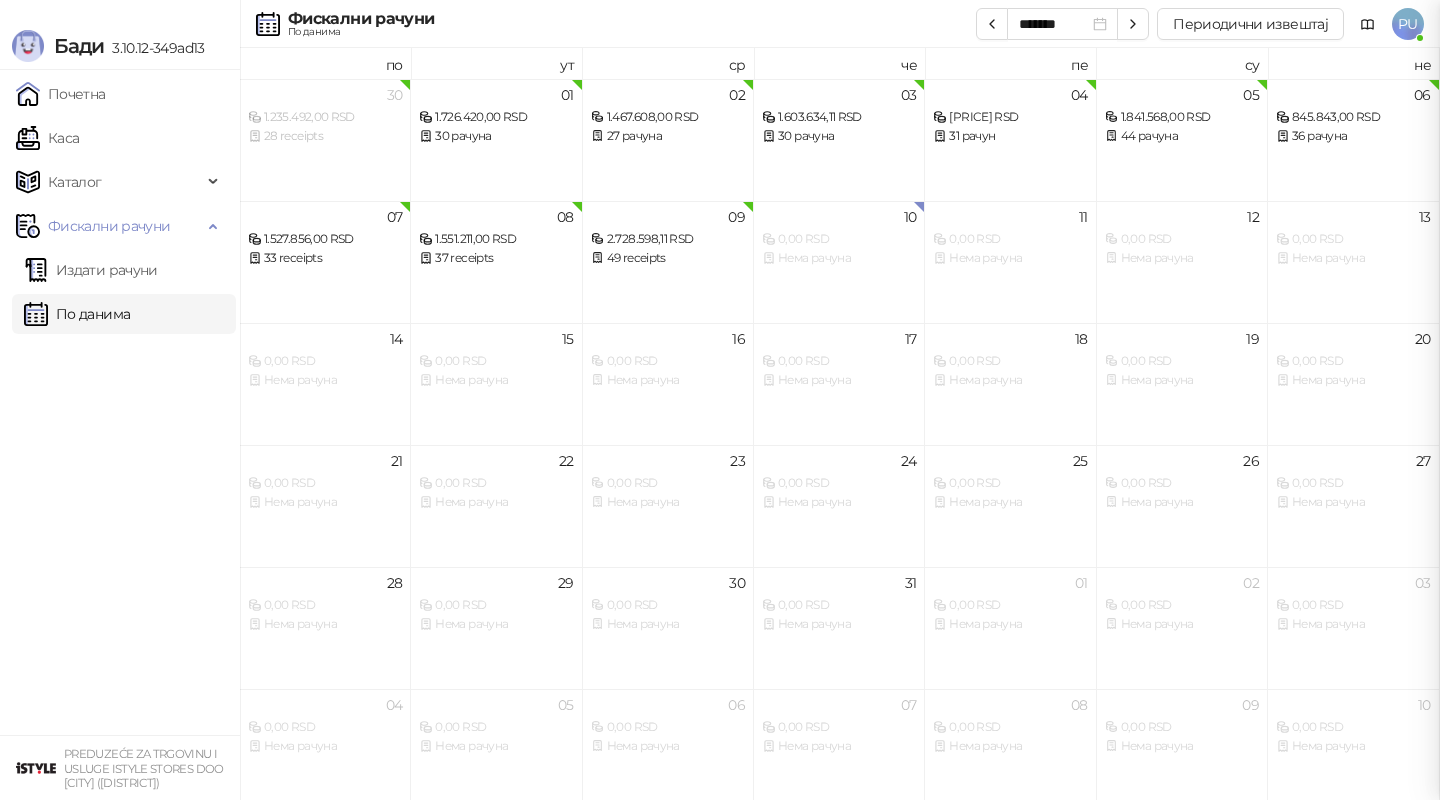 click at bounding box center (720, 400) 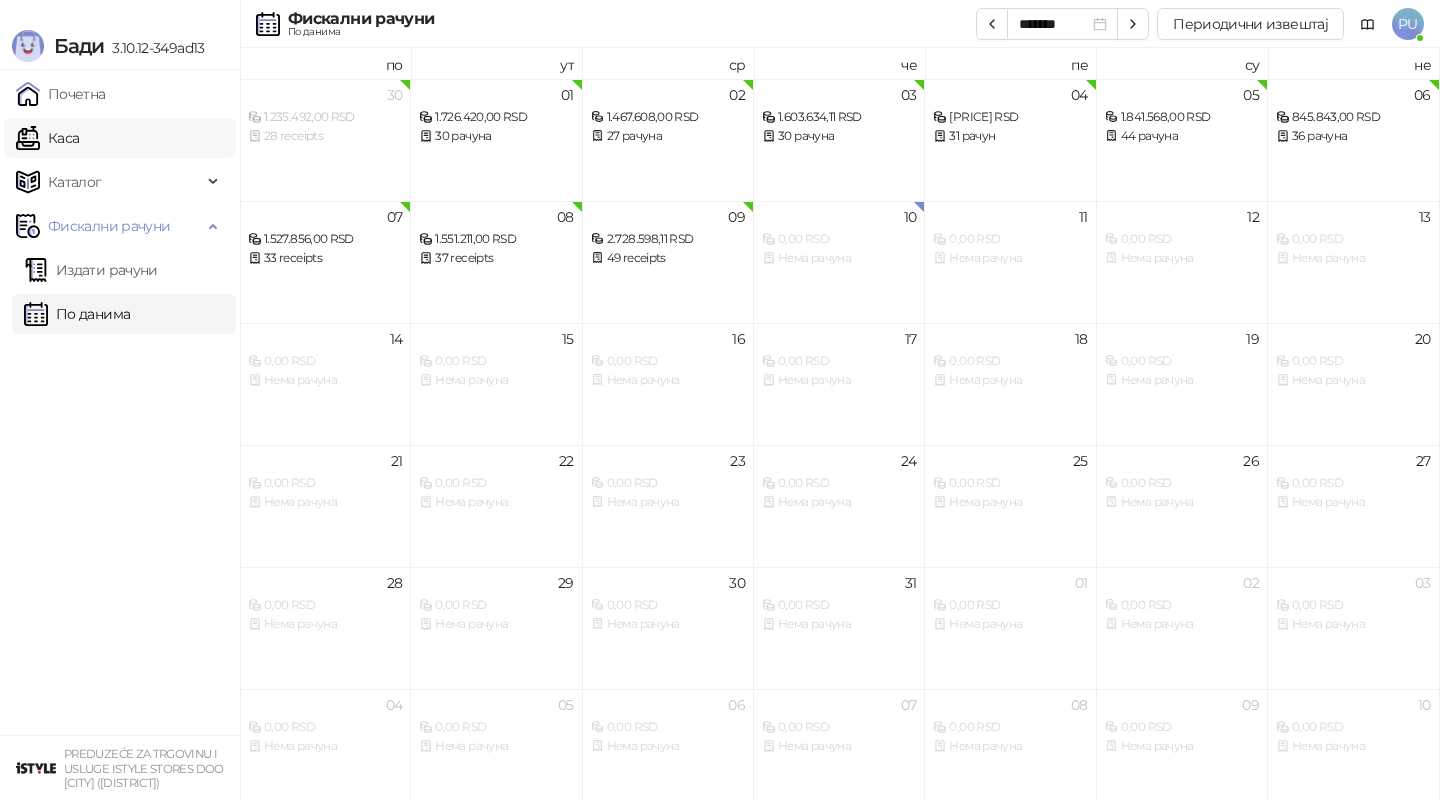 click on "Каса" at bounding box center (47, 138) 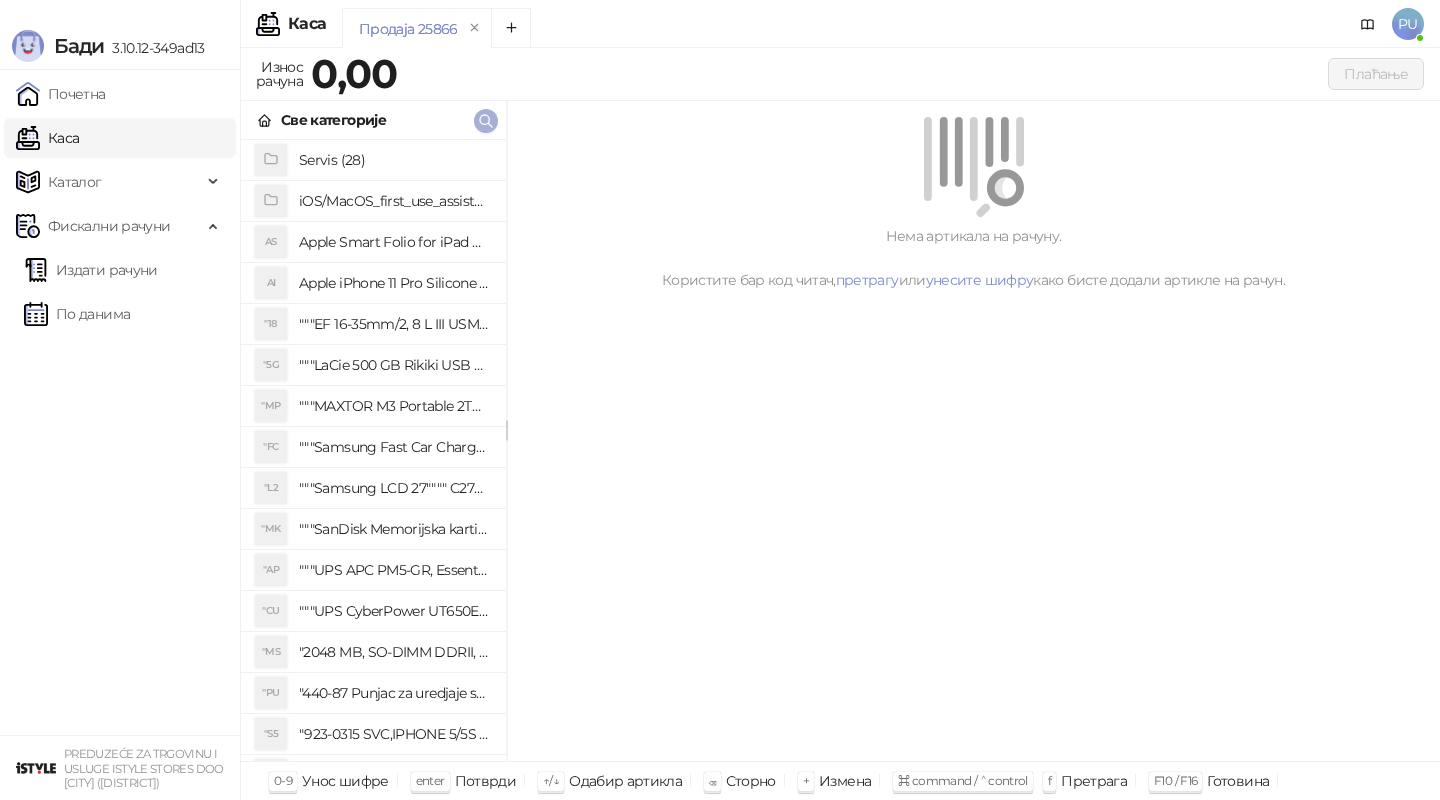 click 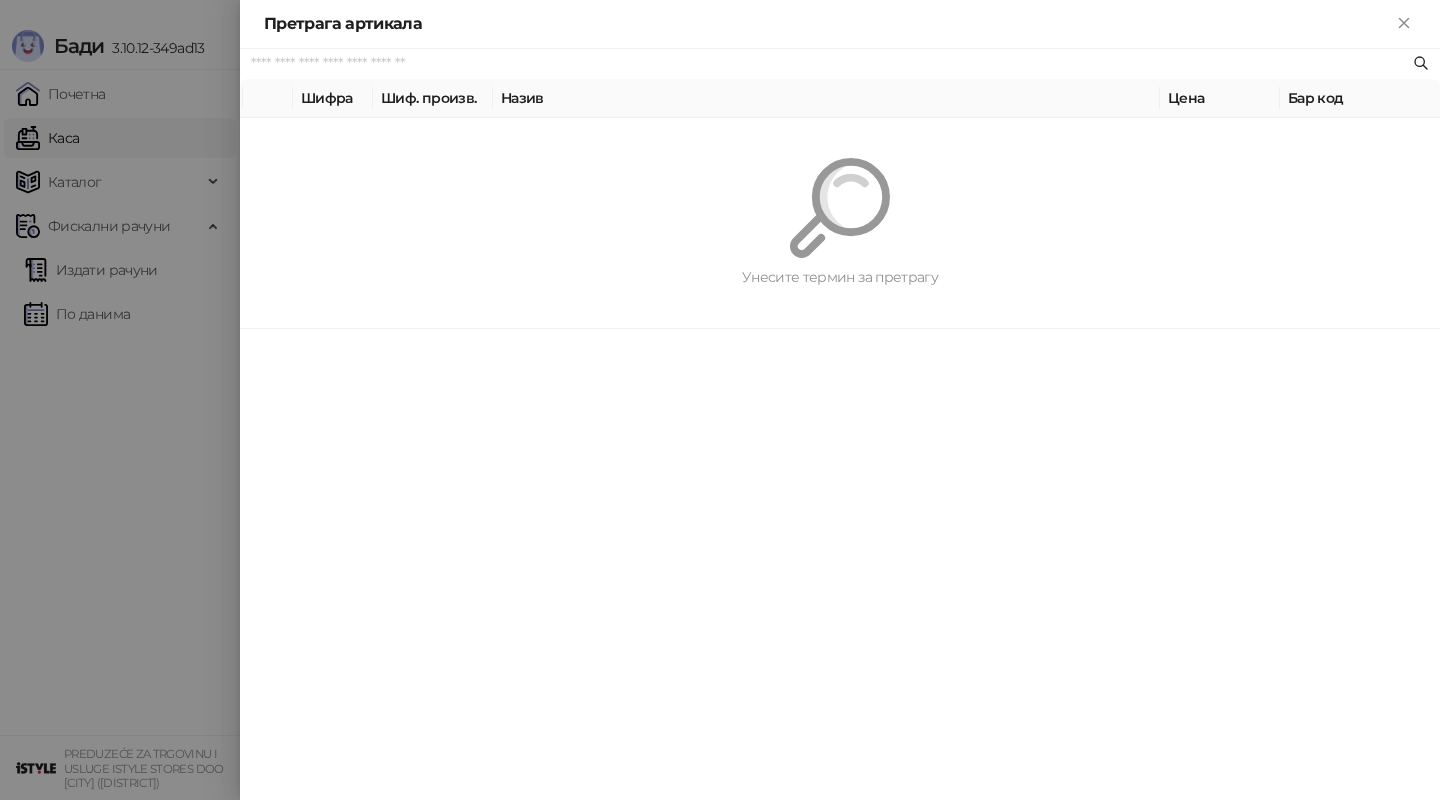 paste on "*********" 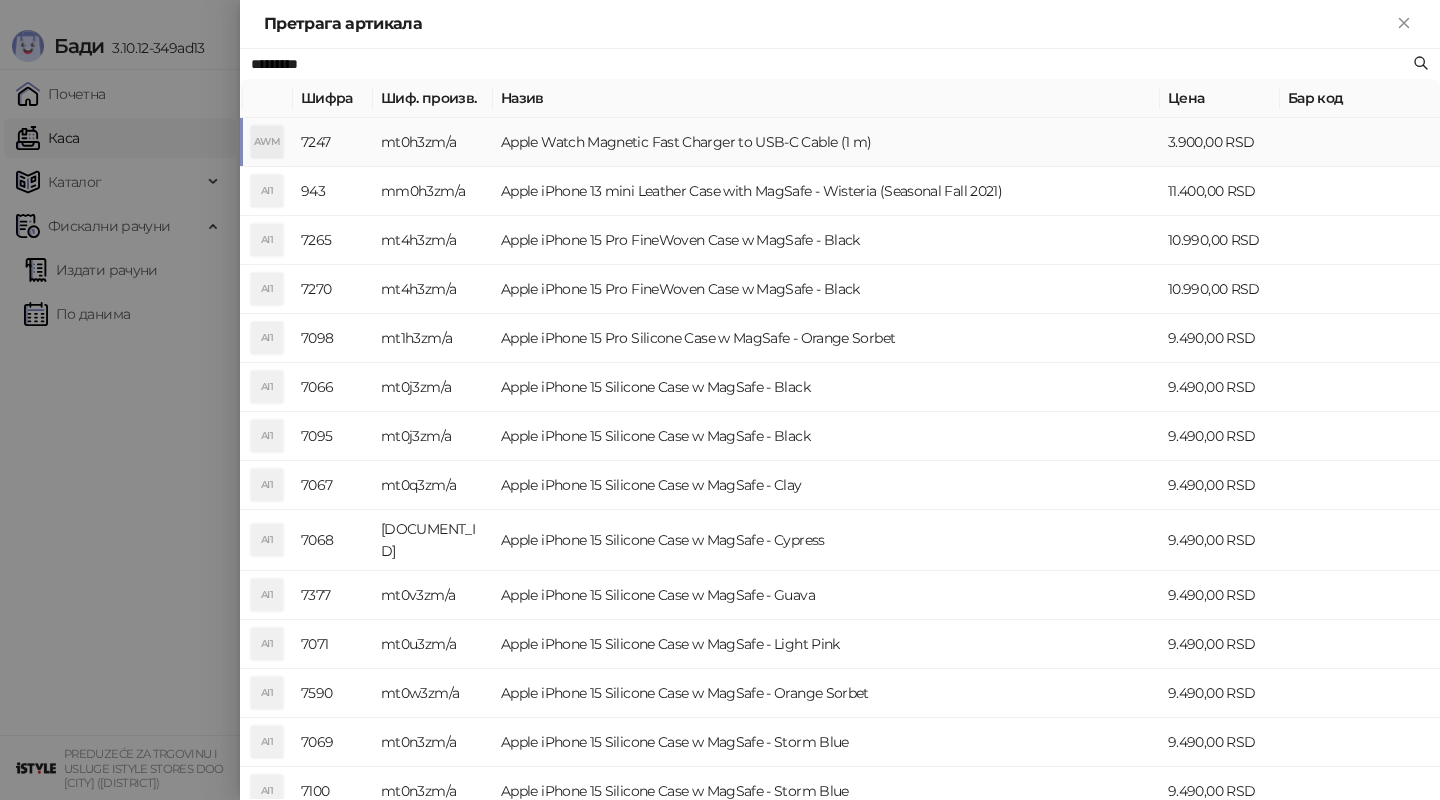 click on "Apple Watch Magnetic Fast Charger to USB-C Cable (1 m)" at bounding box center (826, 142) 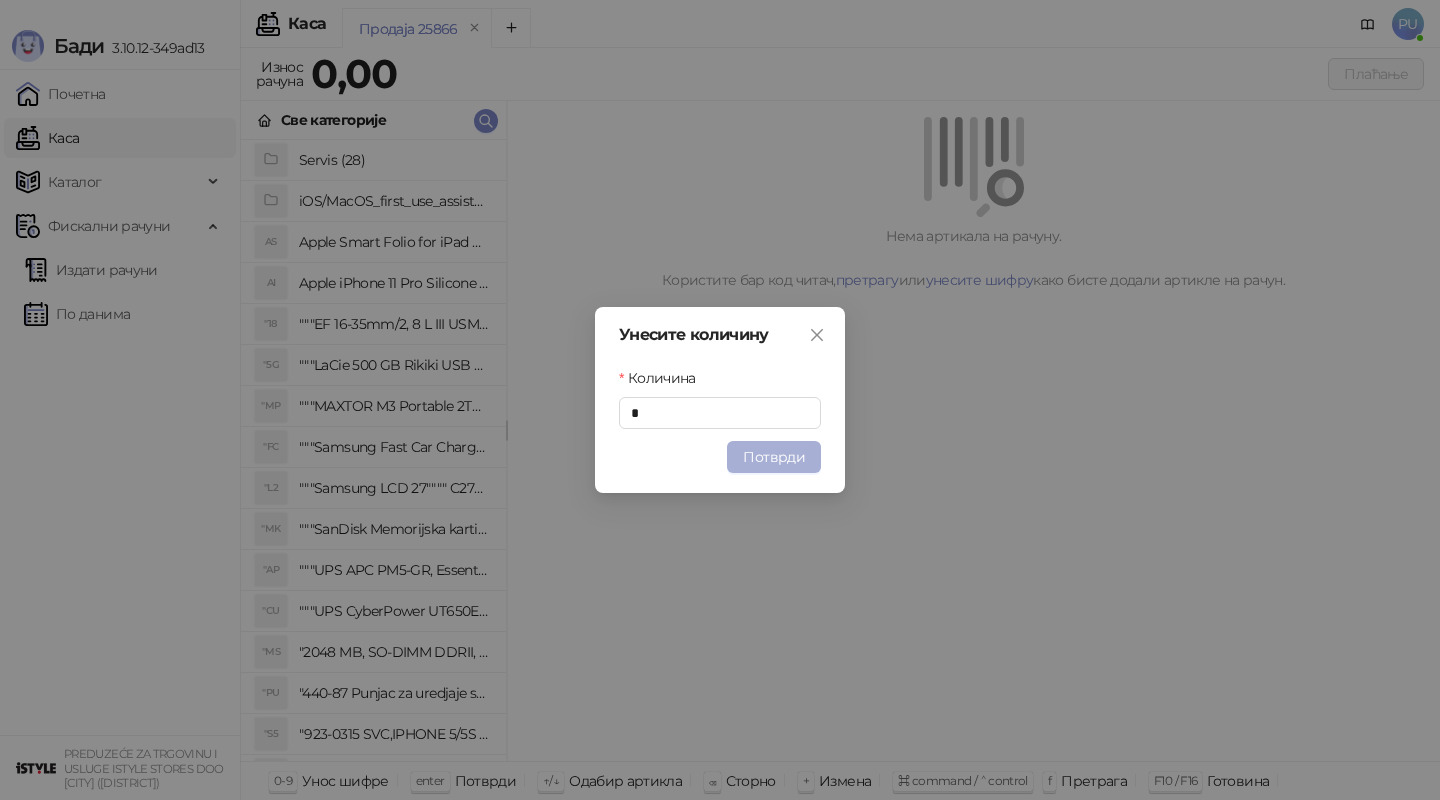 click on "Потврди" at bounding box center (774, 457) 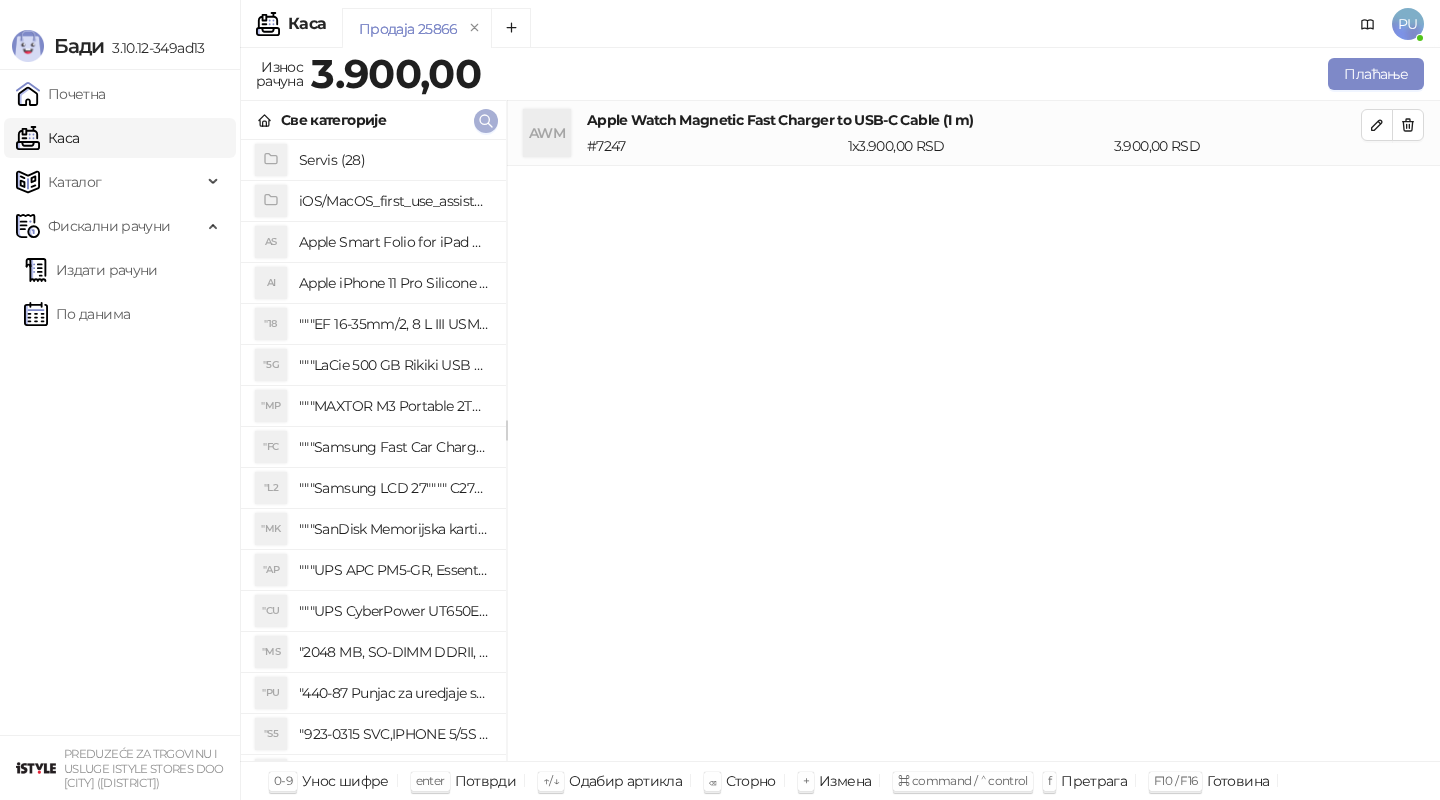 click 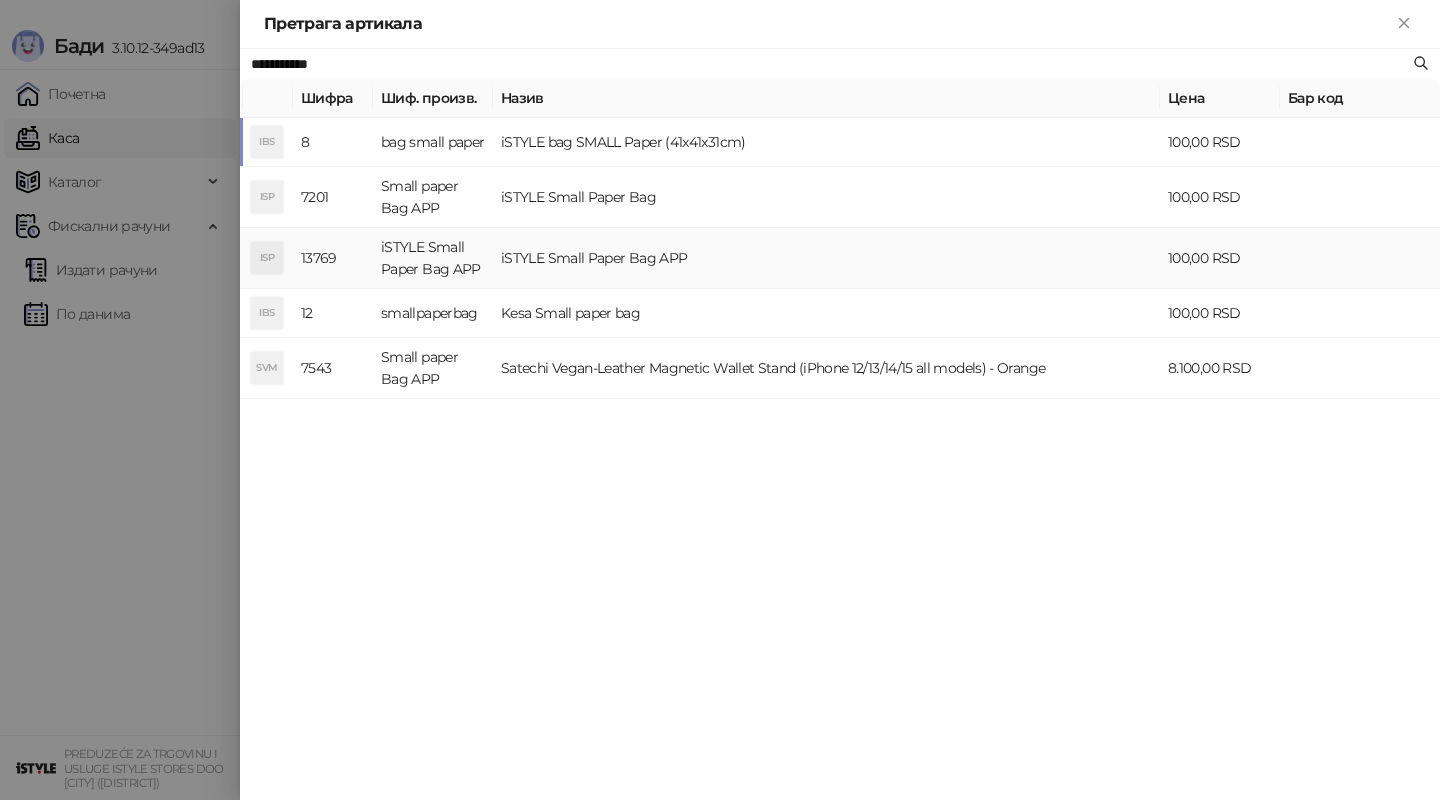 type on "**********" 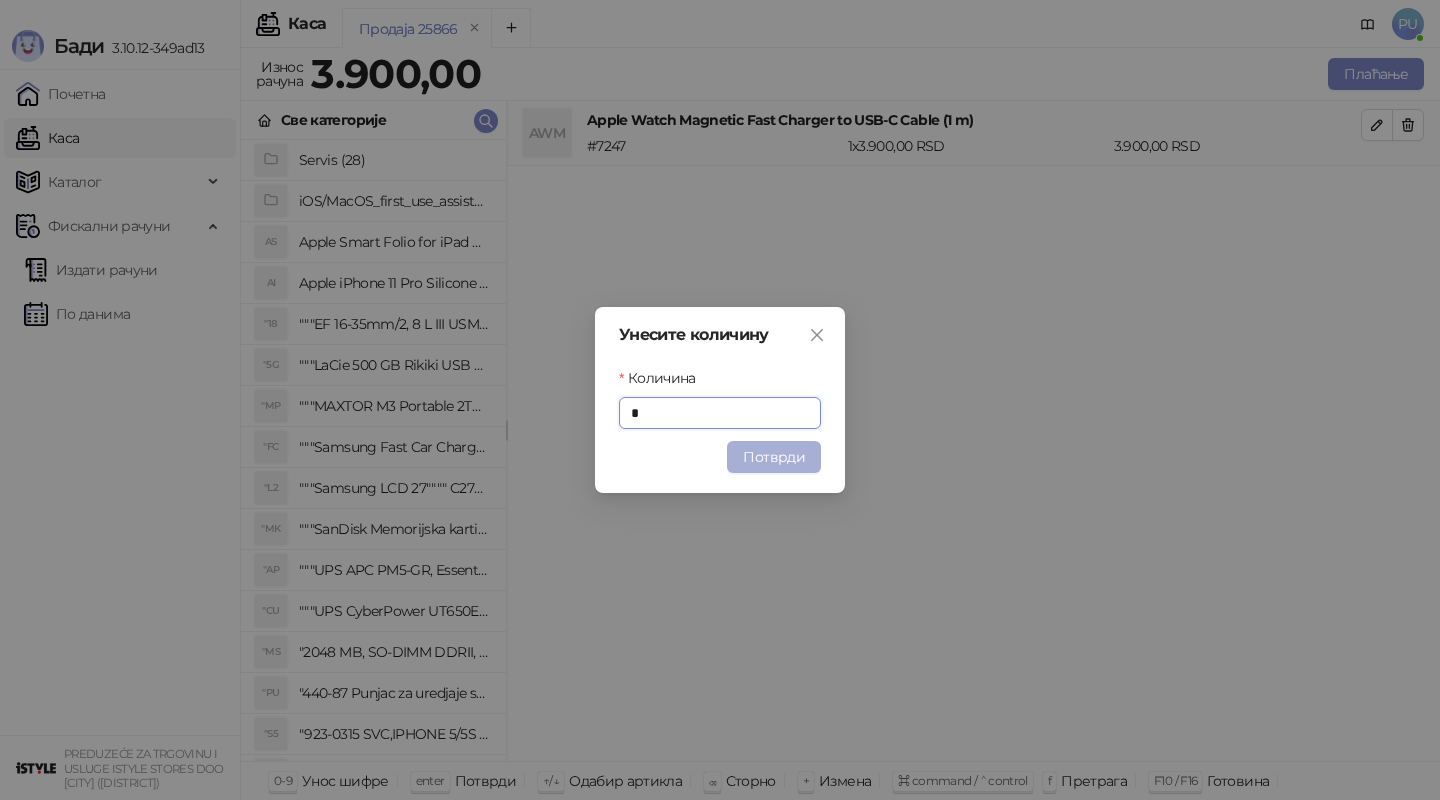 click on "Потврди" at bounding box center [774, 457] 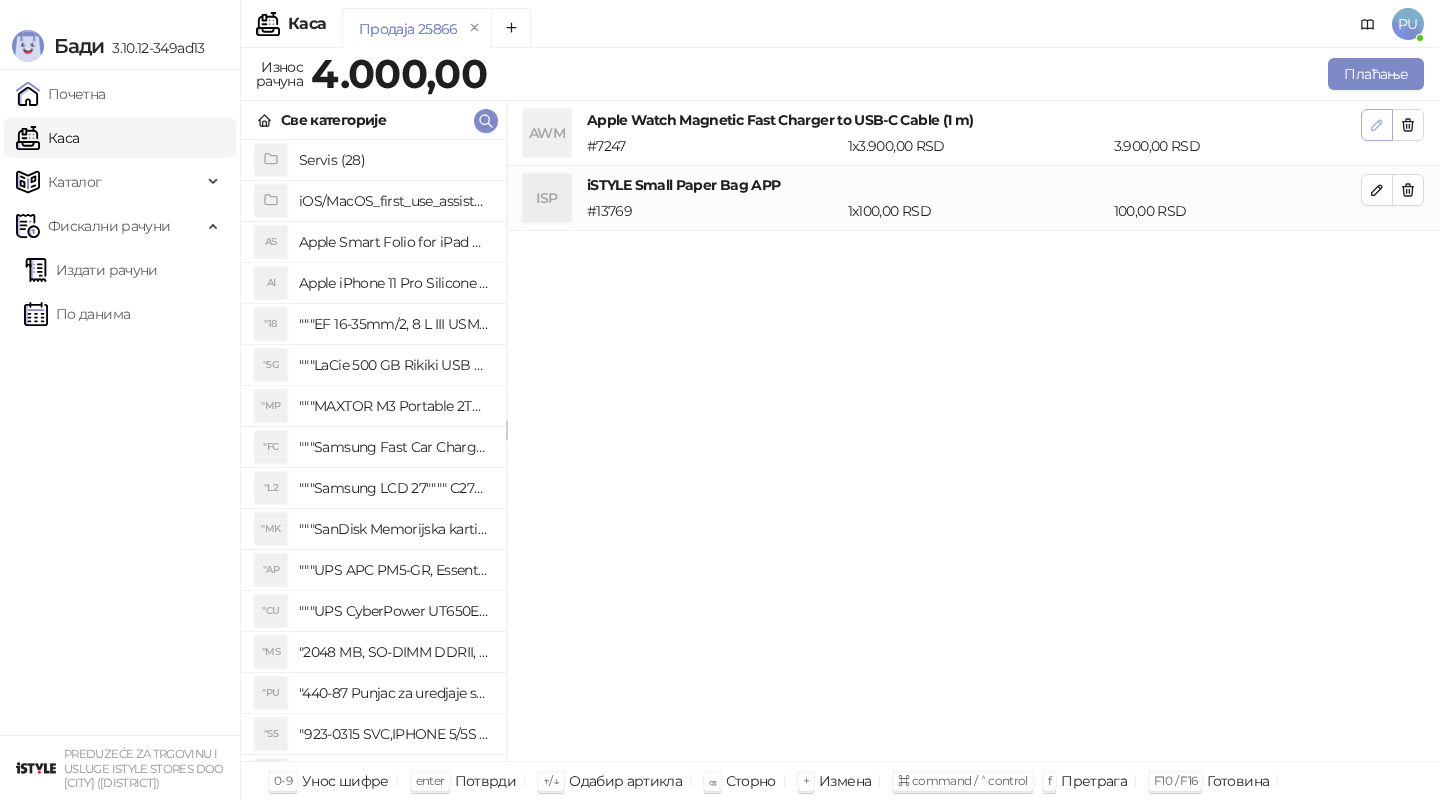 click 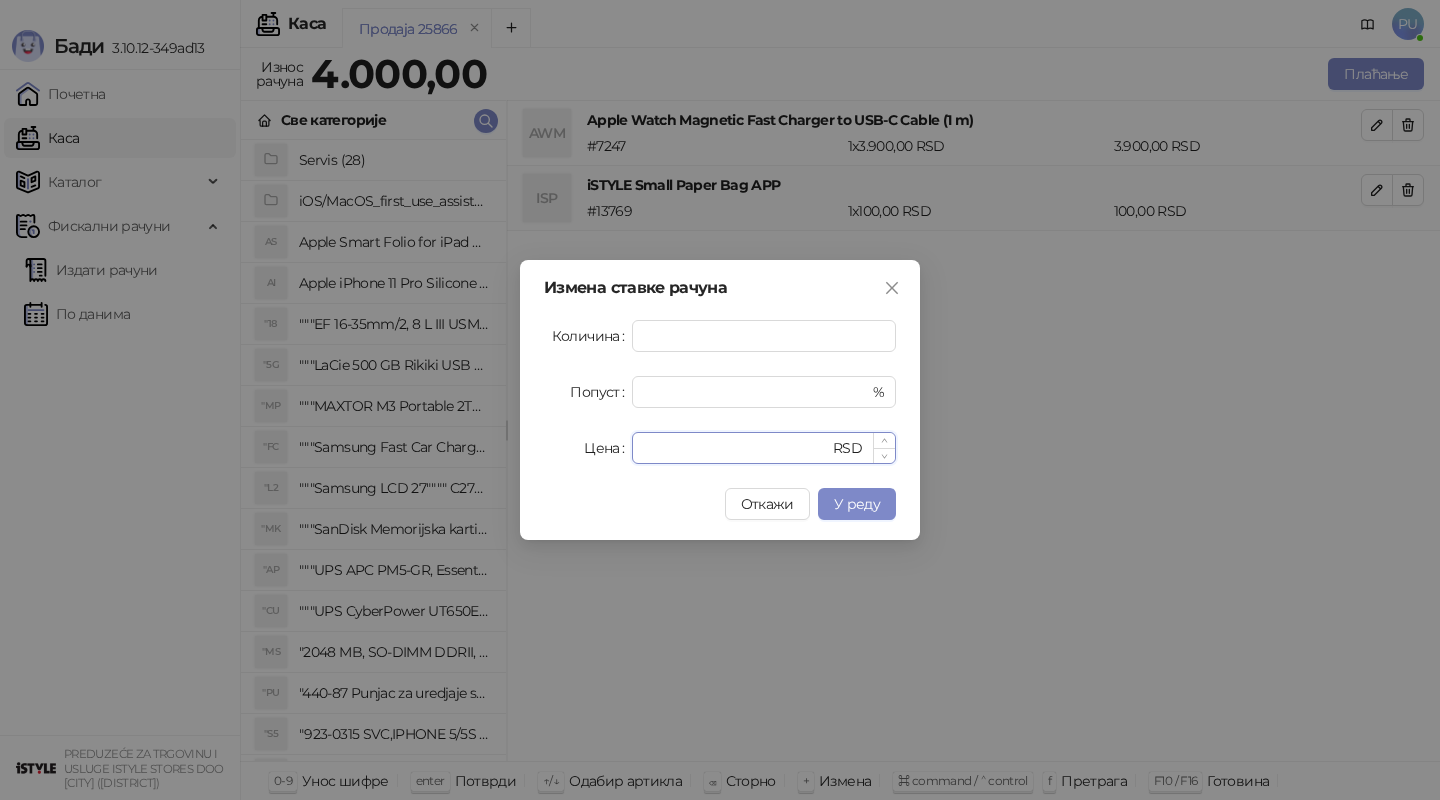 click on "****" at bounding box center [736, 448] 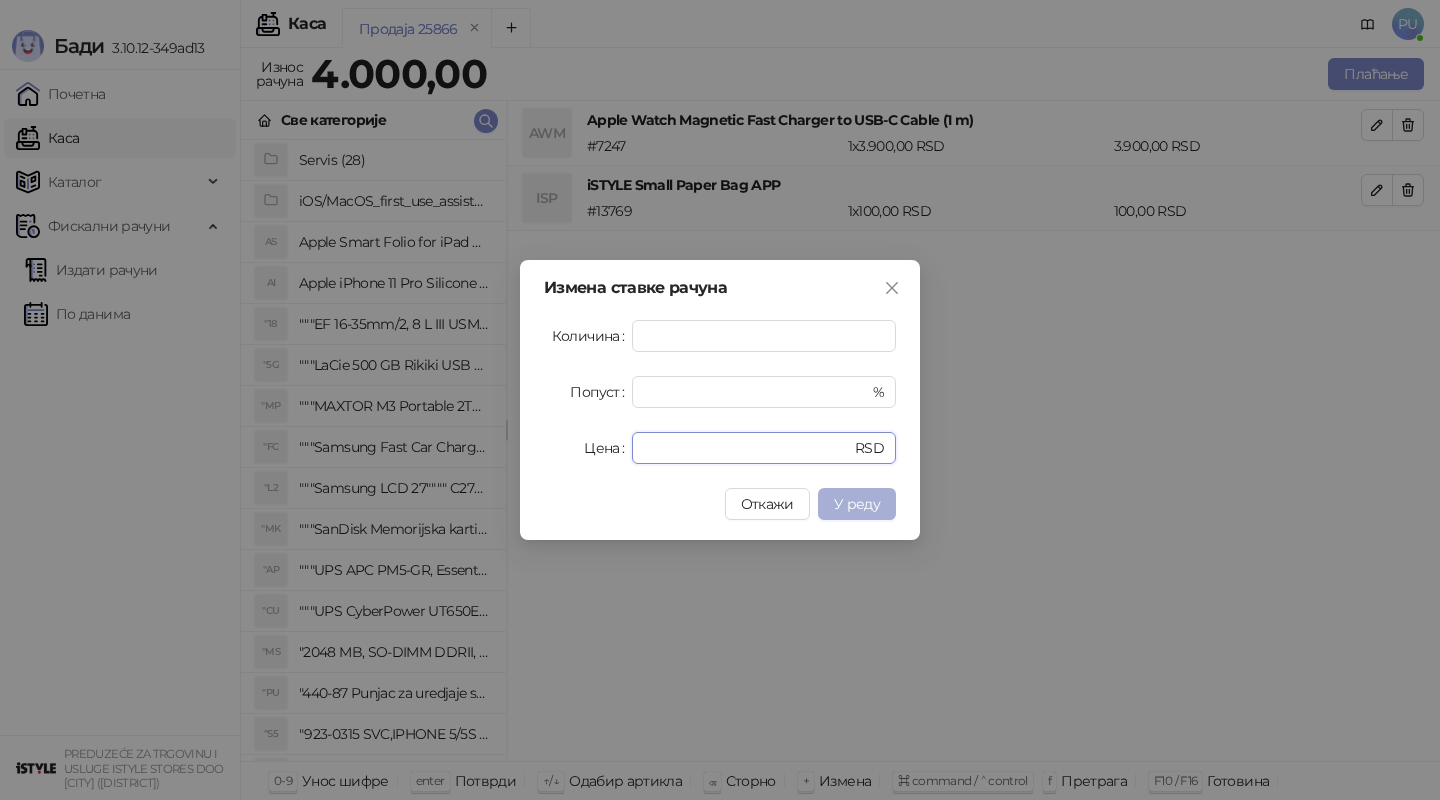 type on "****" 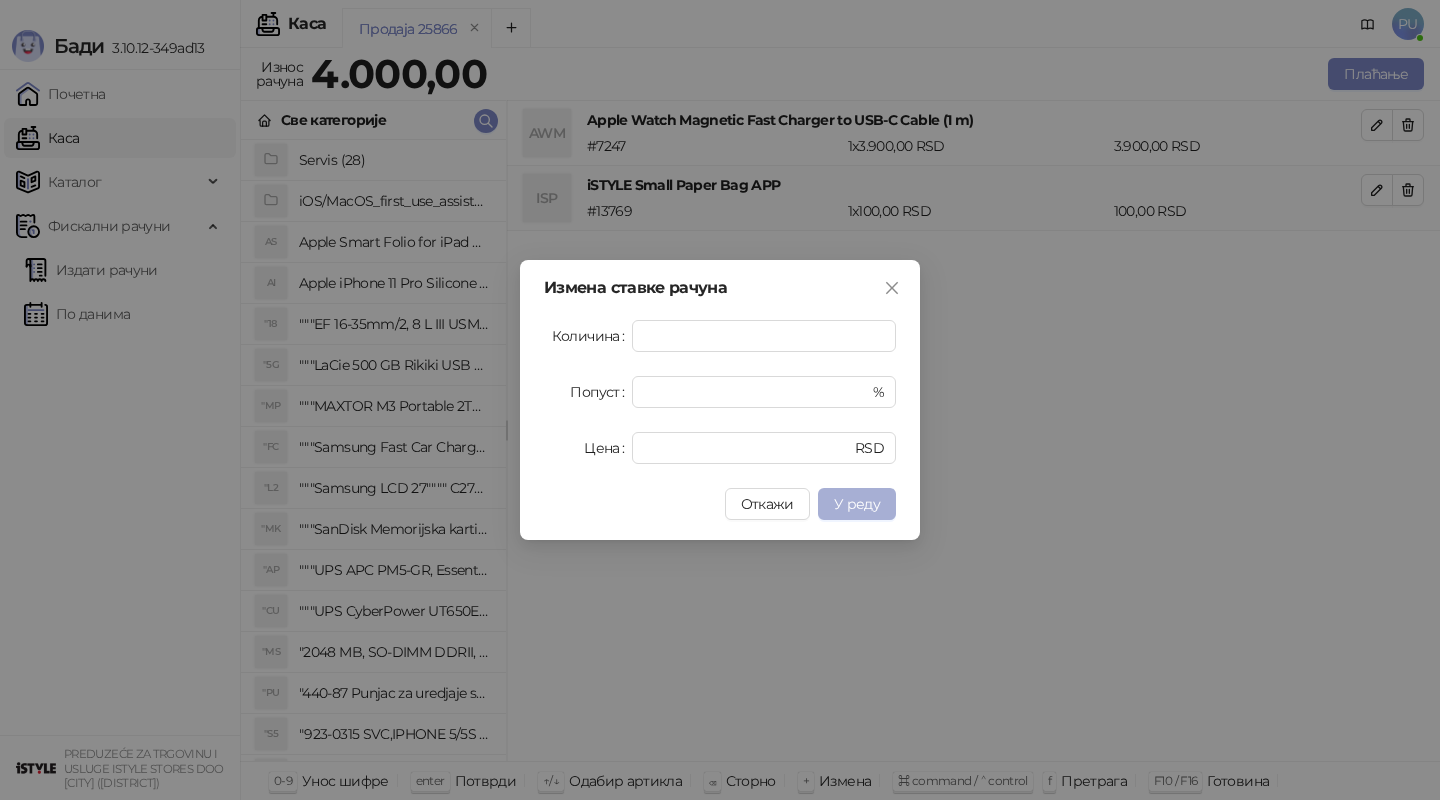 click on "У реду" at bounding box center [857, 504] 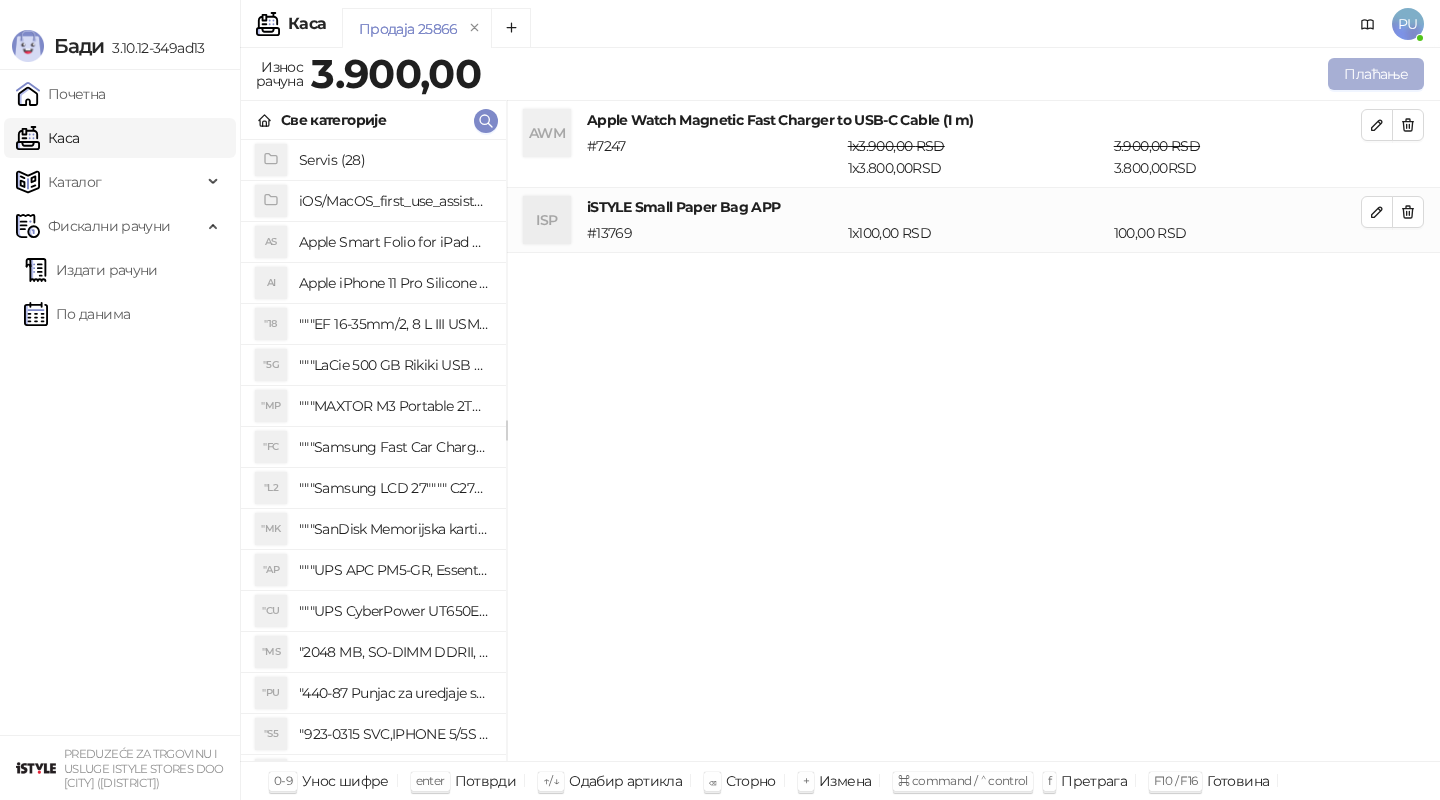 click on "Плаћање" at bounding box center (1376, 74) 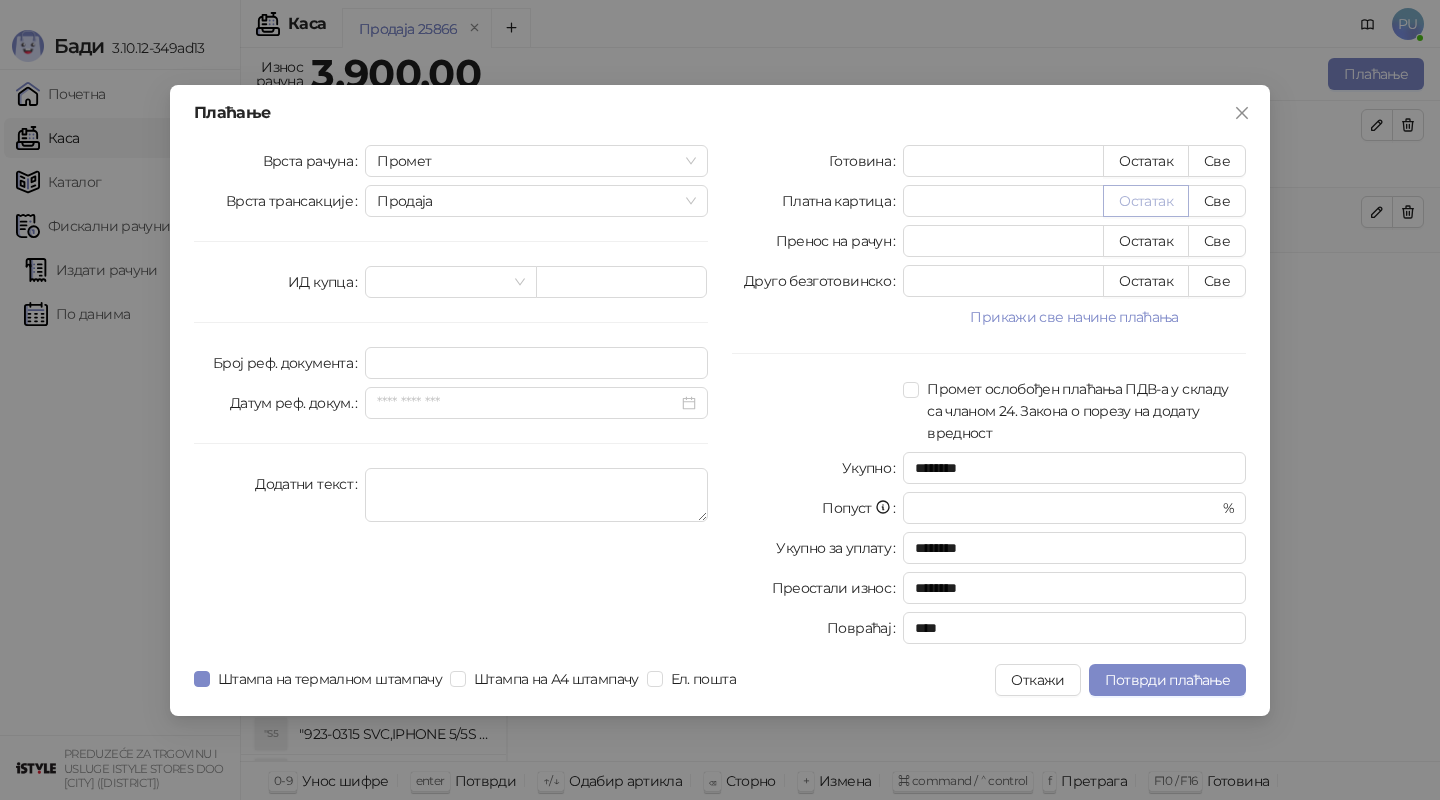 click on "Остатак" at bounding box center (1146, 201) 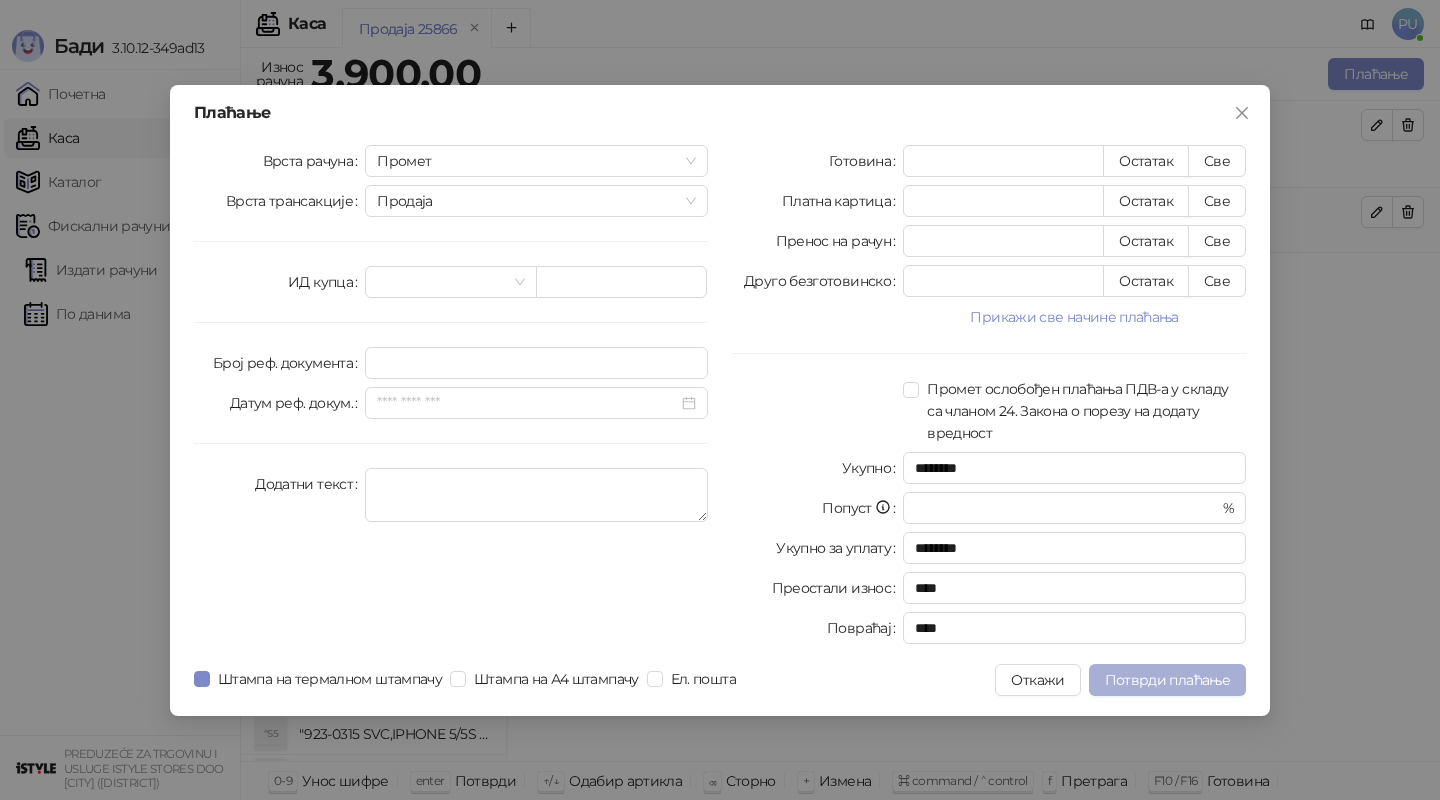 click on "Потврди плаћање" at bounding box center [1167, 680] 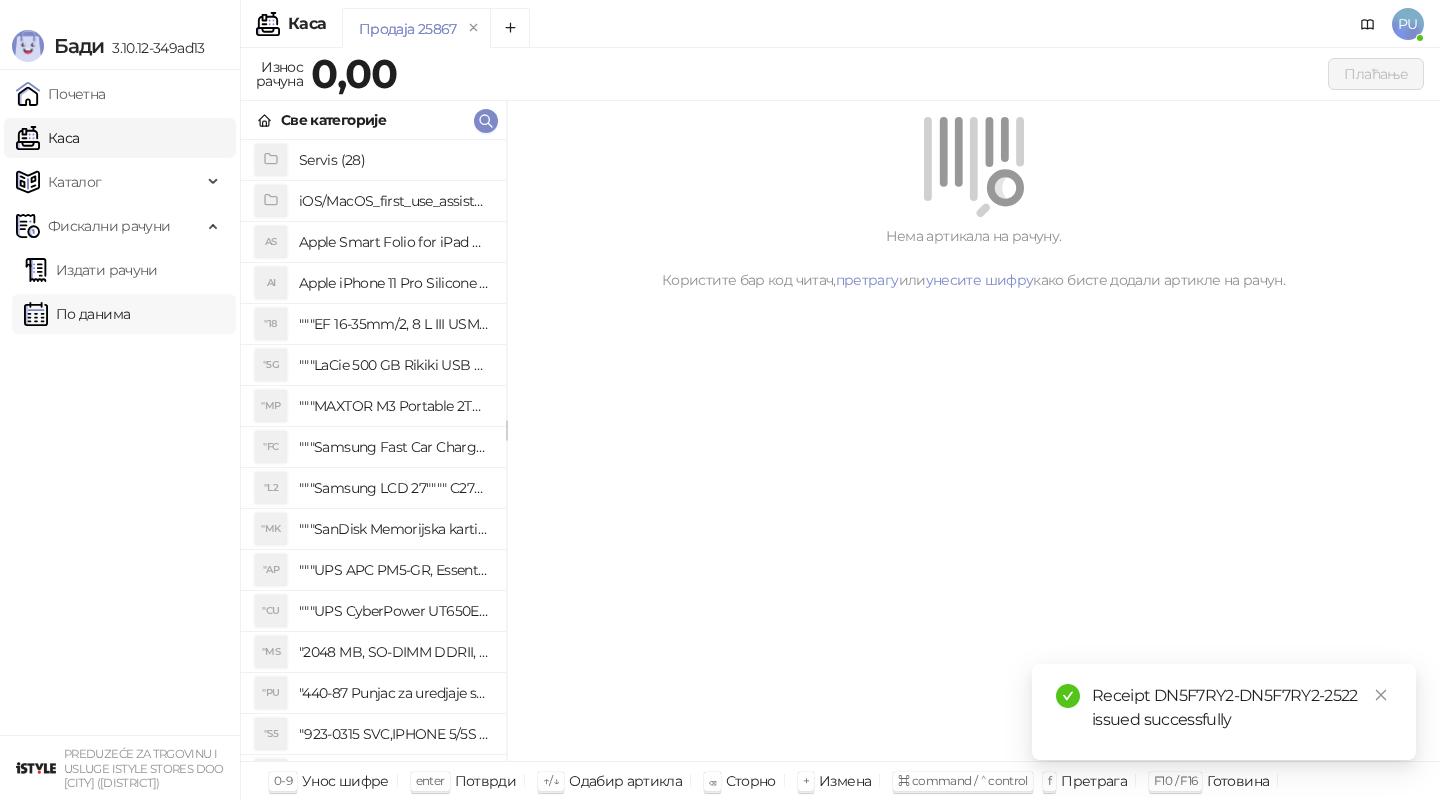 click on "По данима" at bounding box center [77, 314] 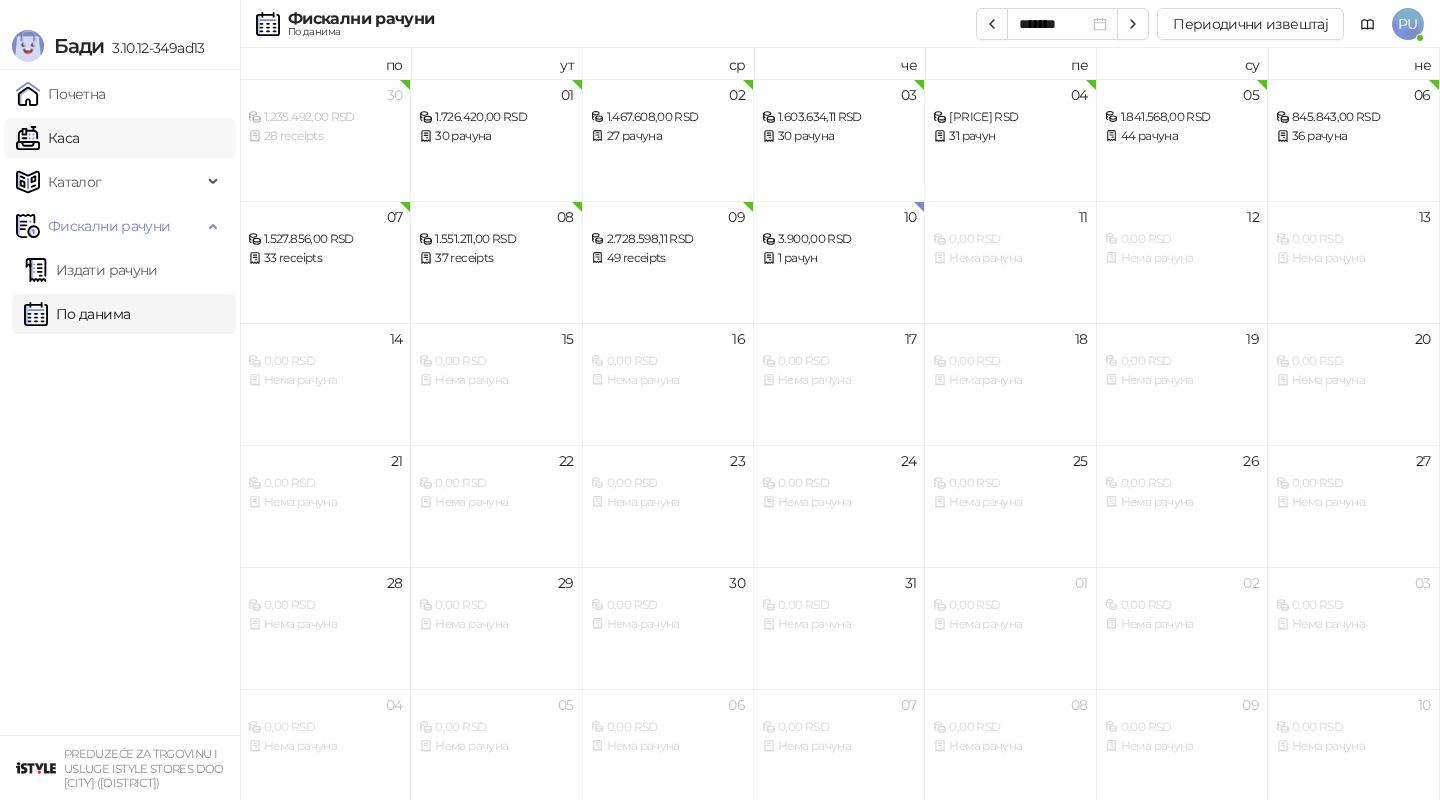 click on "Каса" at bounding box center [47, 138] 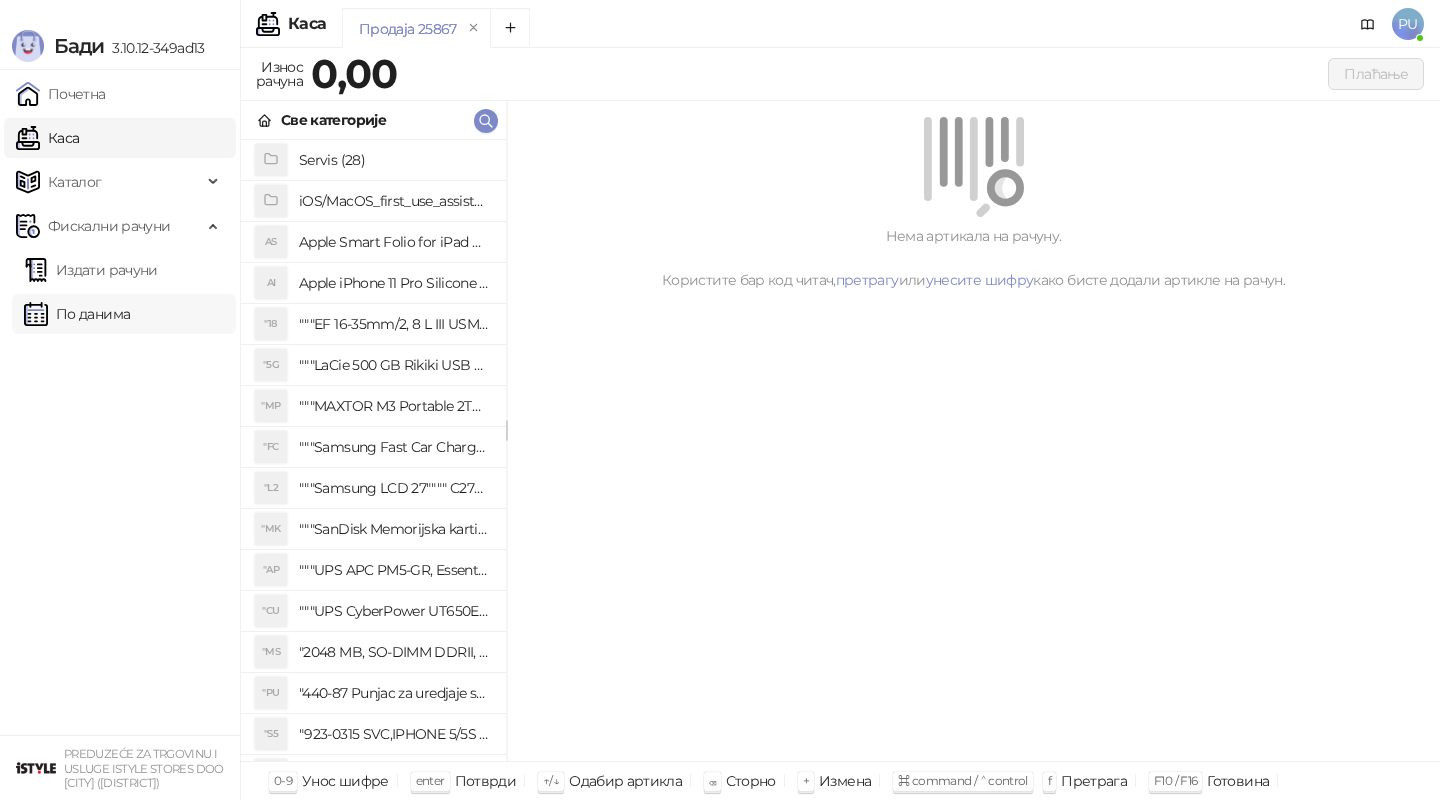 click on "По данима" at bounding box center (77, 314) 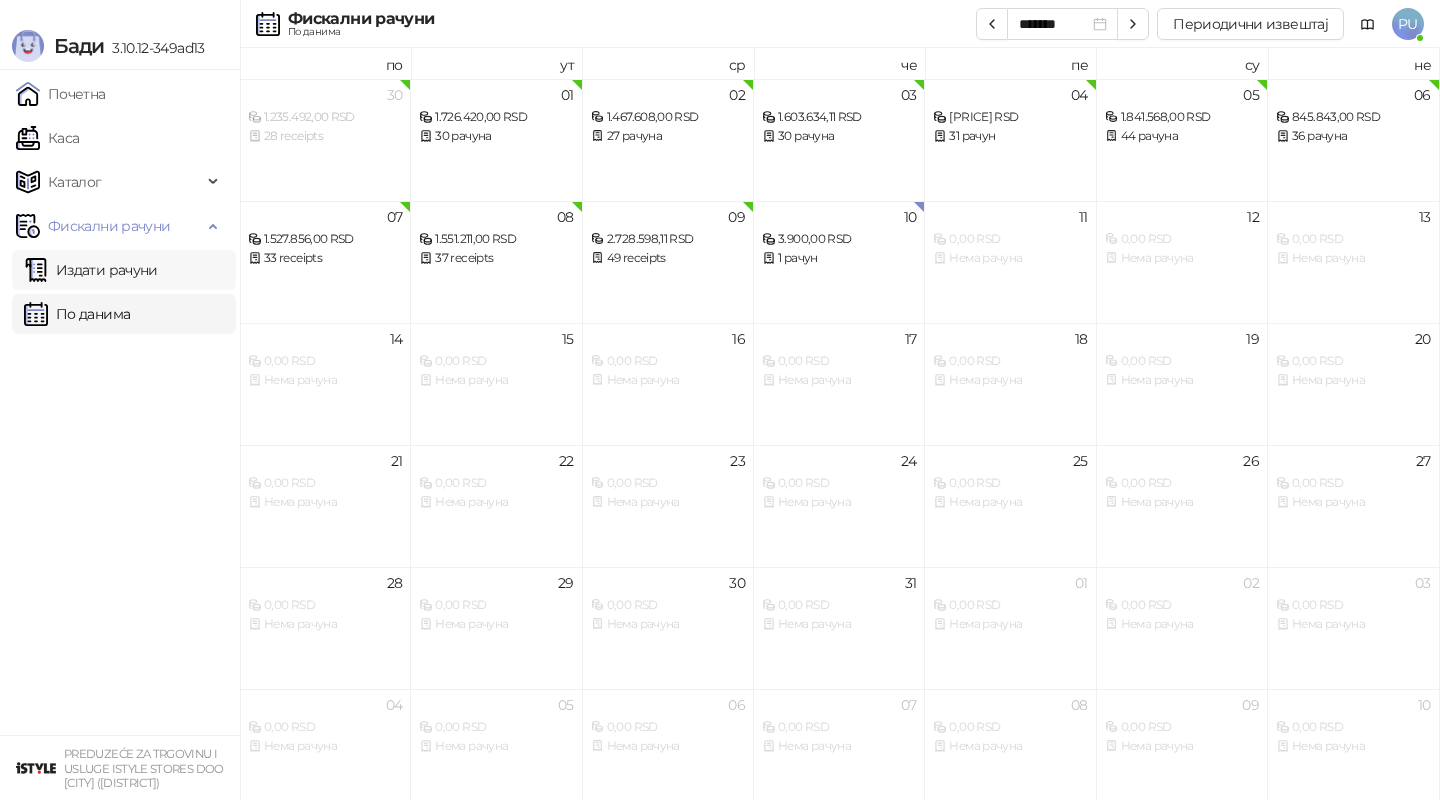 click on "Издати рачуни" at bounding box center (91, 270) 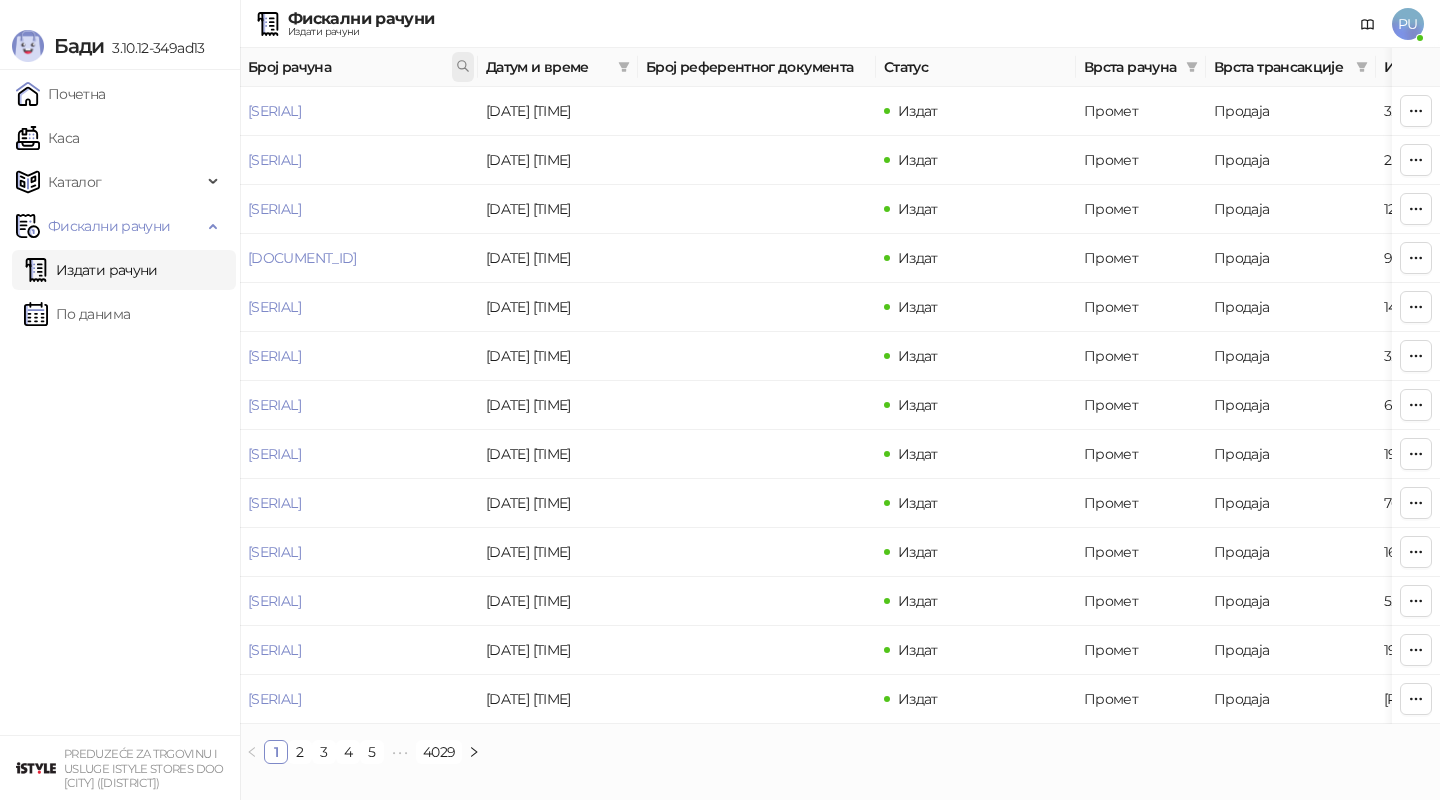 click 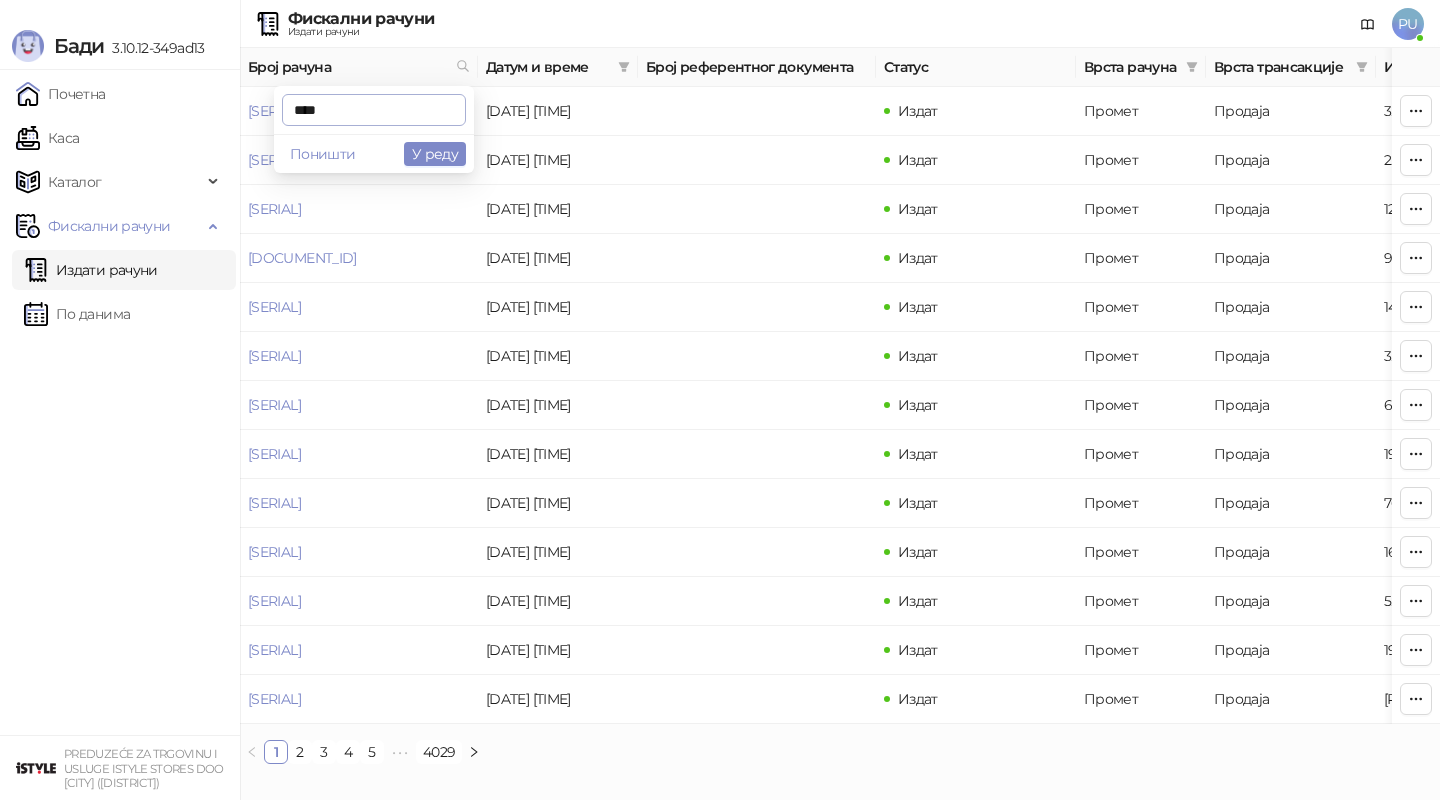 type on "****" 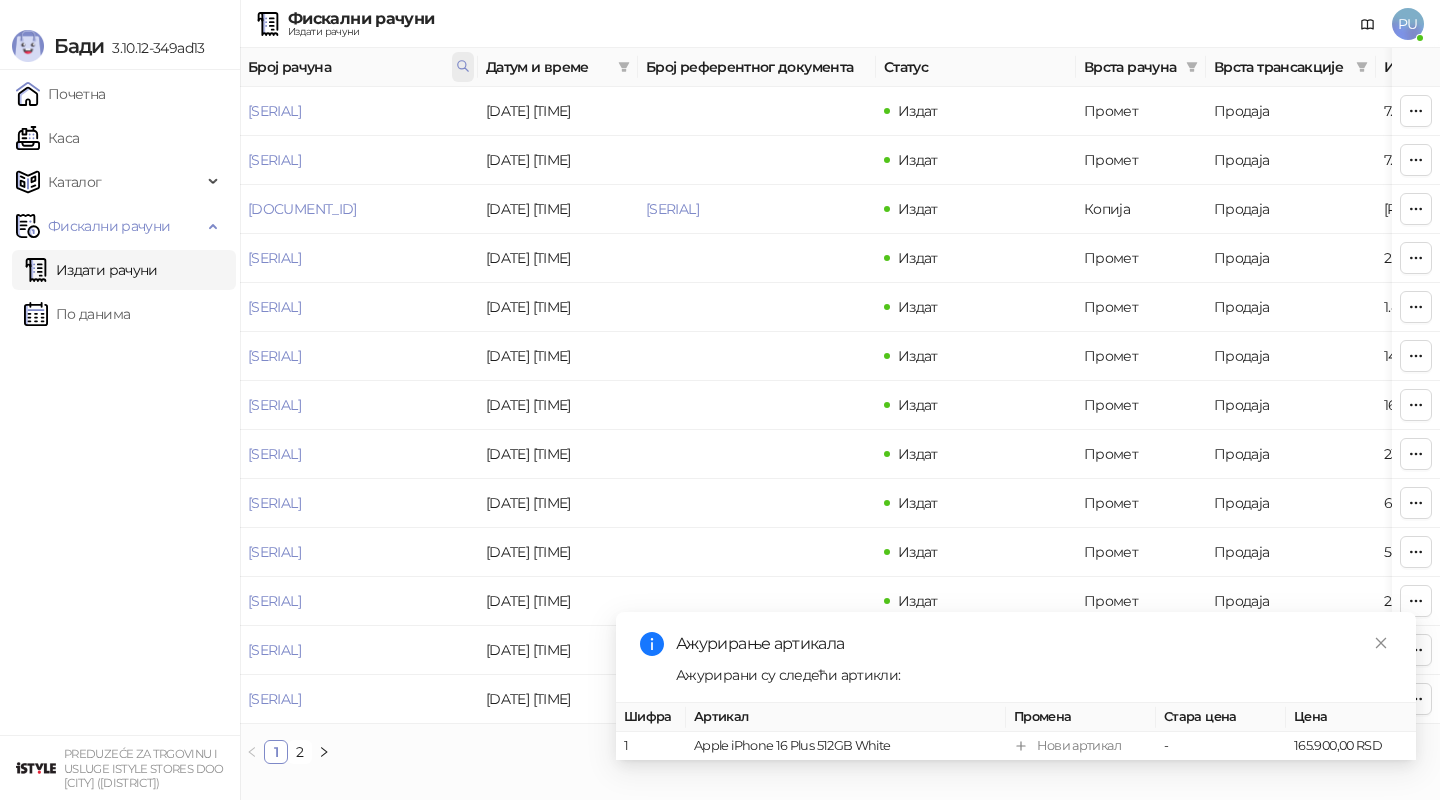 click 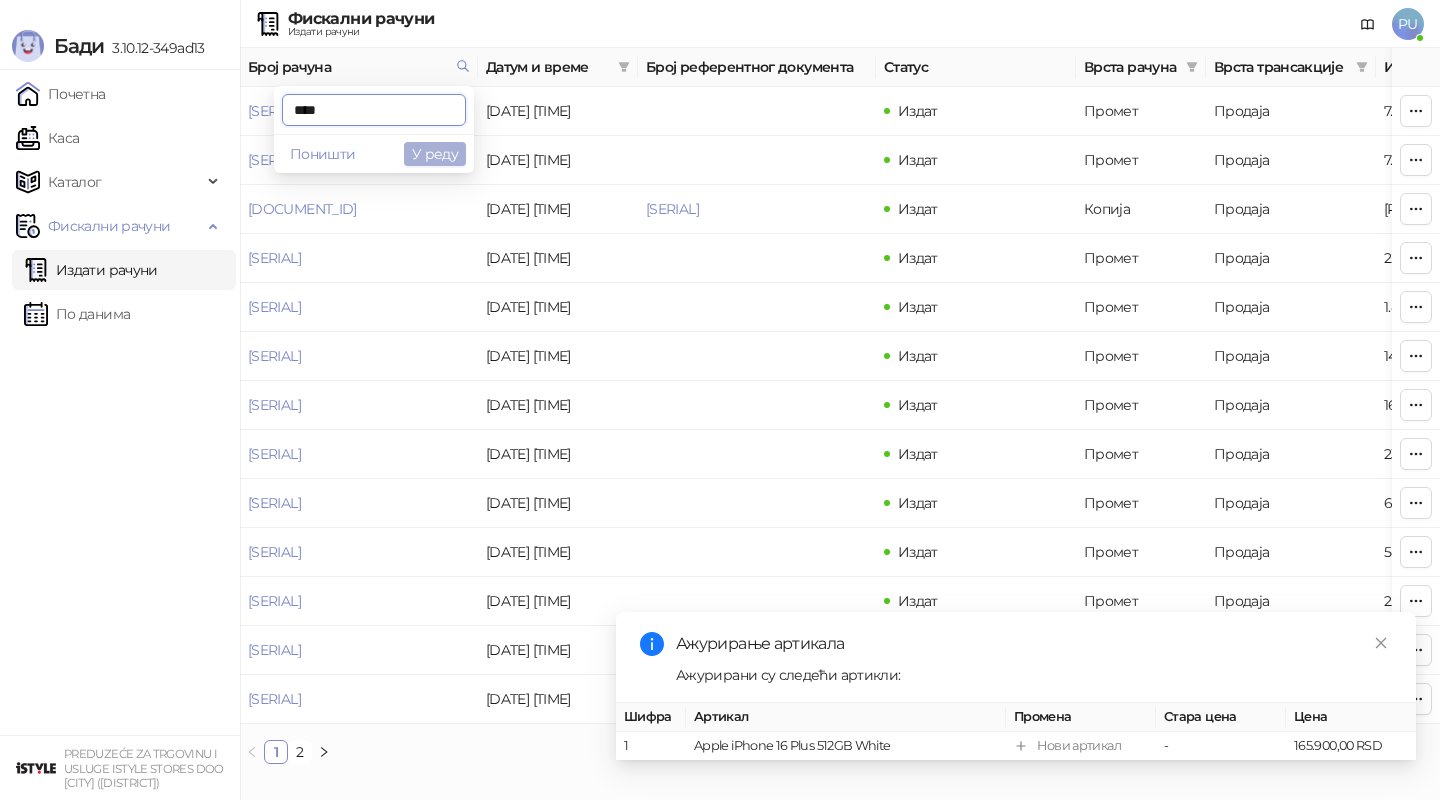 click on "У реду" at bounding box center (435, 154) 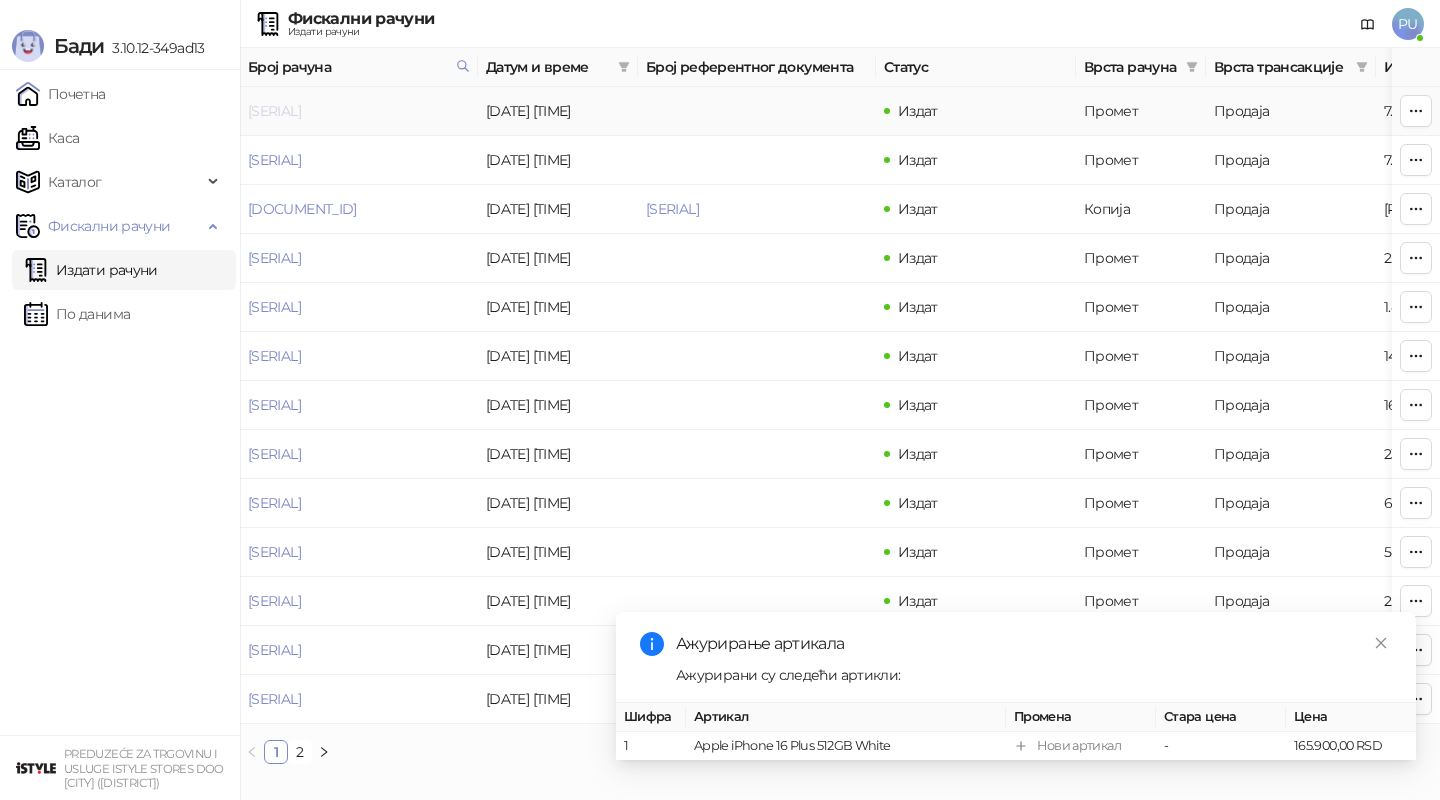 click on "[SERIAL]" at bounding box center [274, 111] 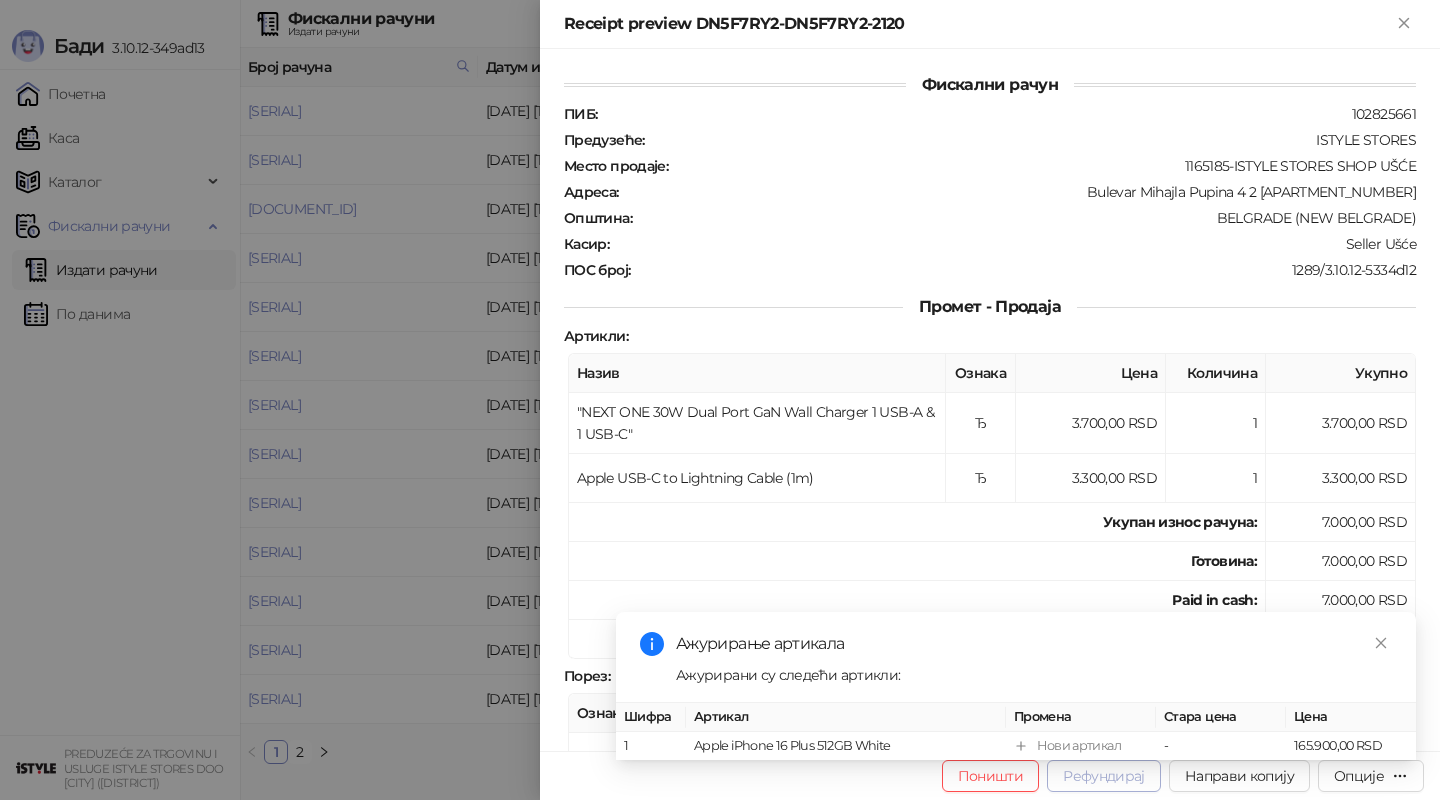 click on "Рефундирај" at bounding box center (1104, 776) 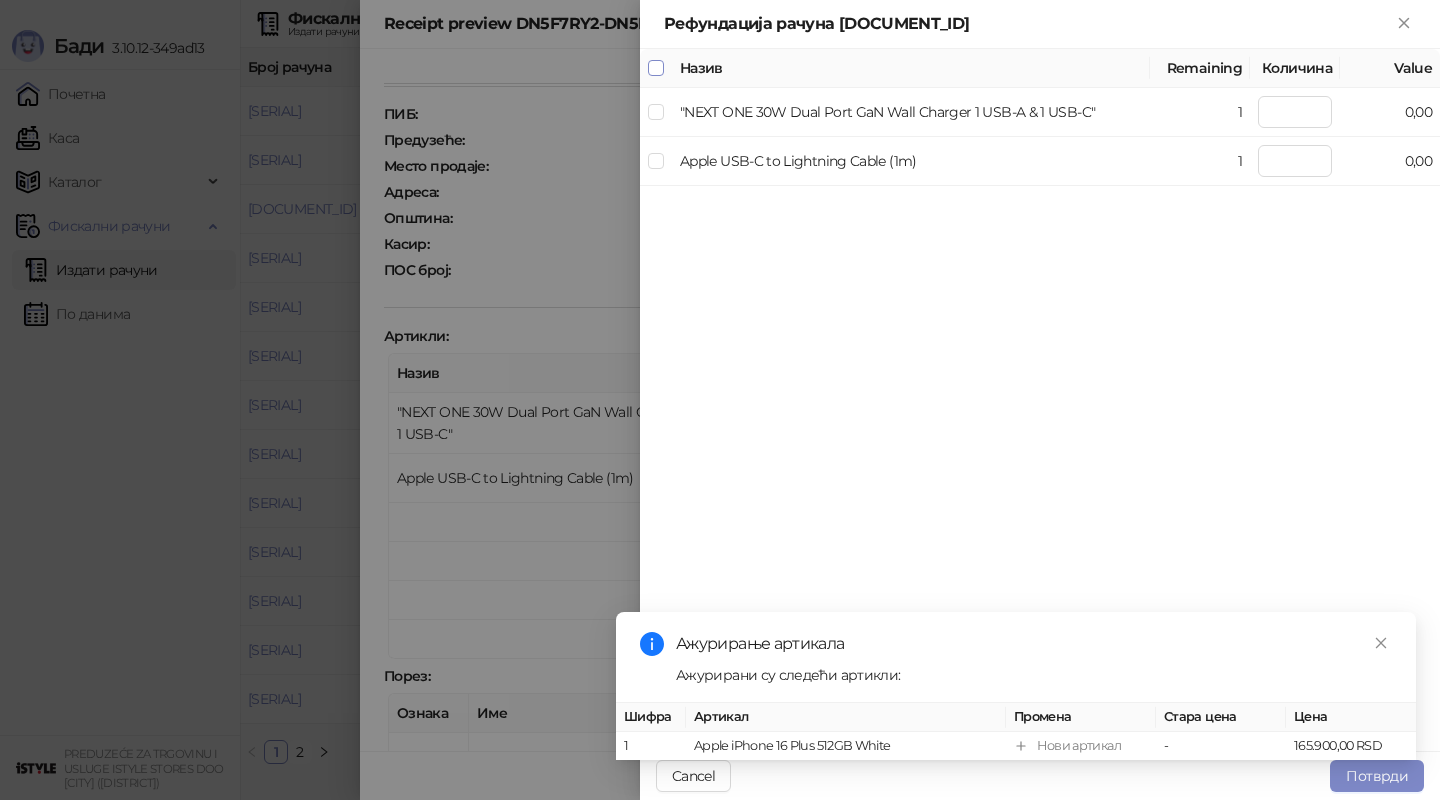 type on "*" 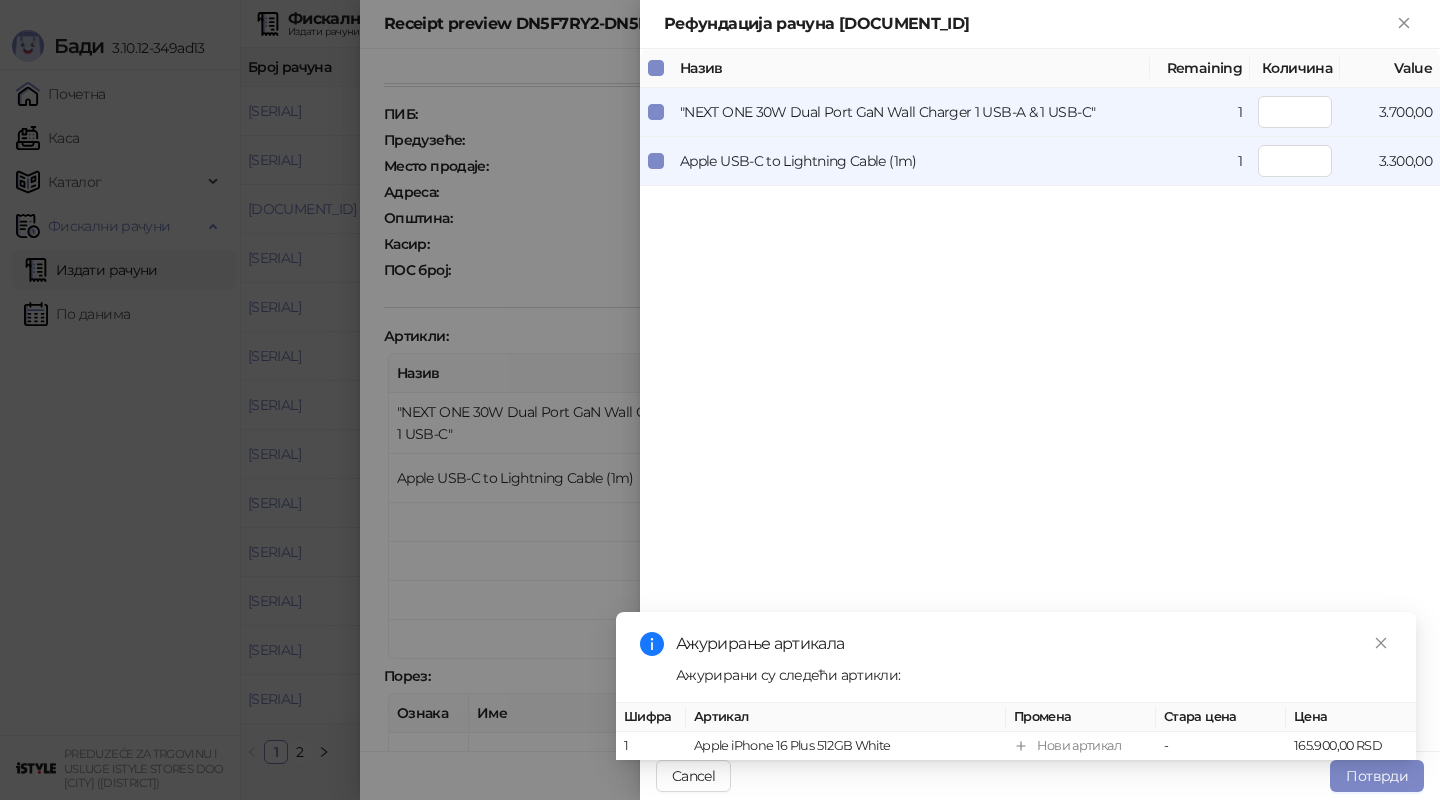 click on "Item update Updated items: Code Item Change Old Price Price  1 Apple iPhone 16 Plus 512GB White  New item -" at bounding box center (1016, 686) 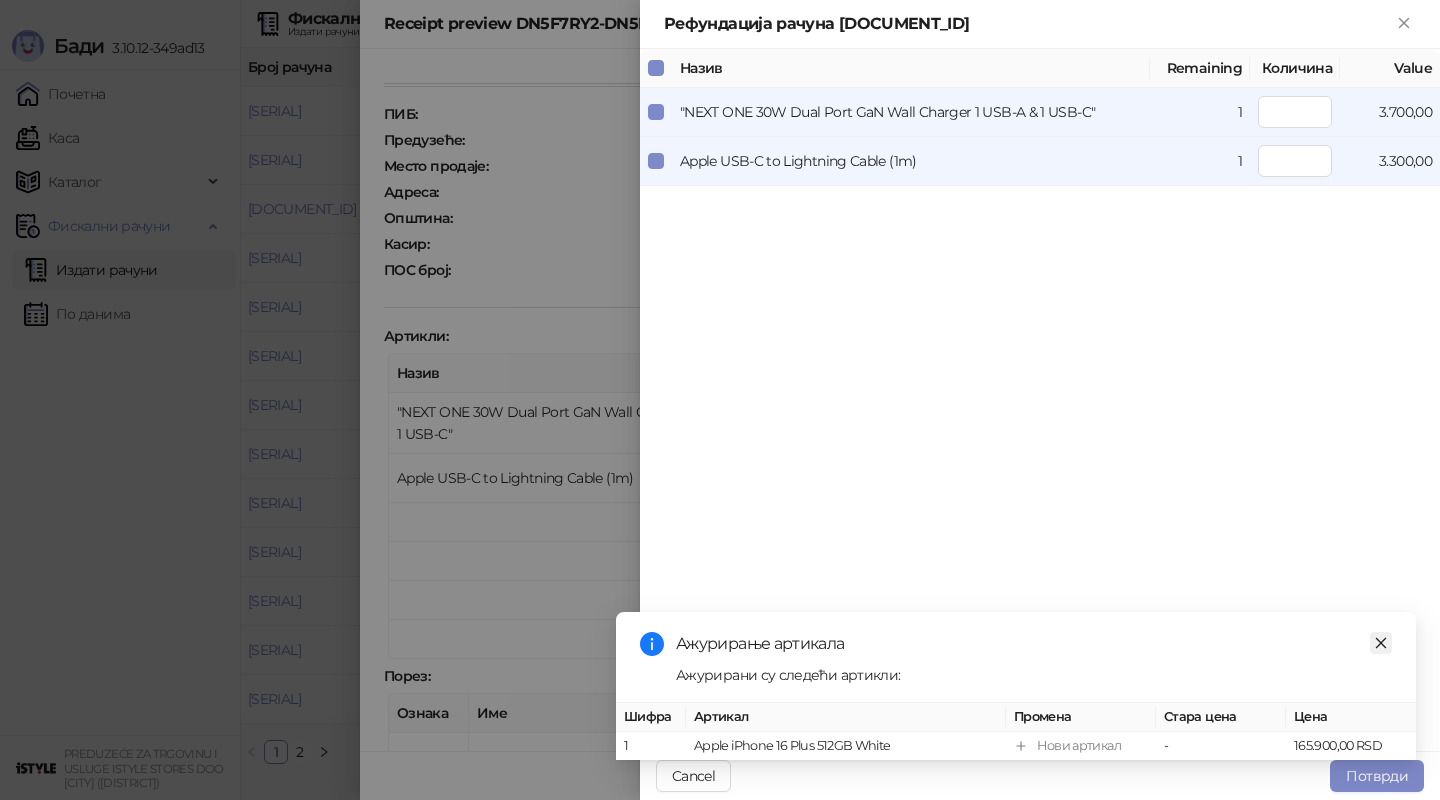click 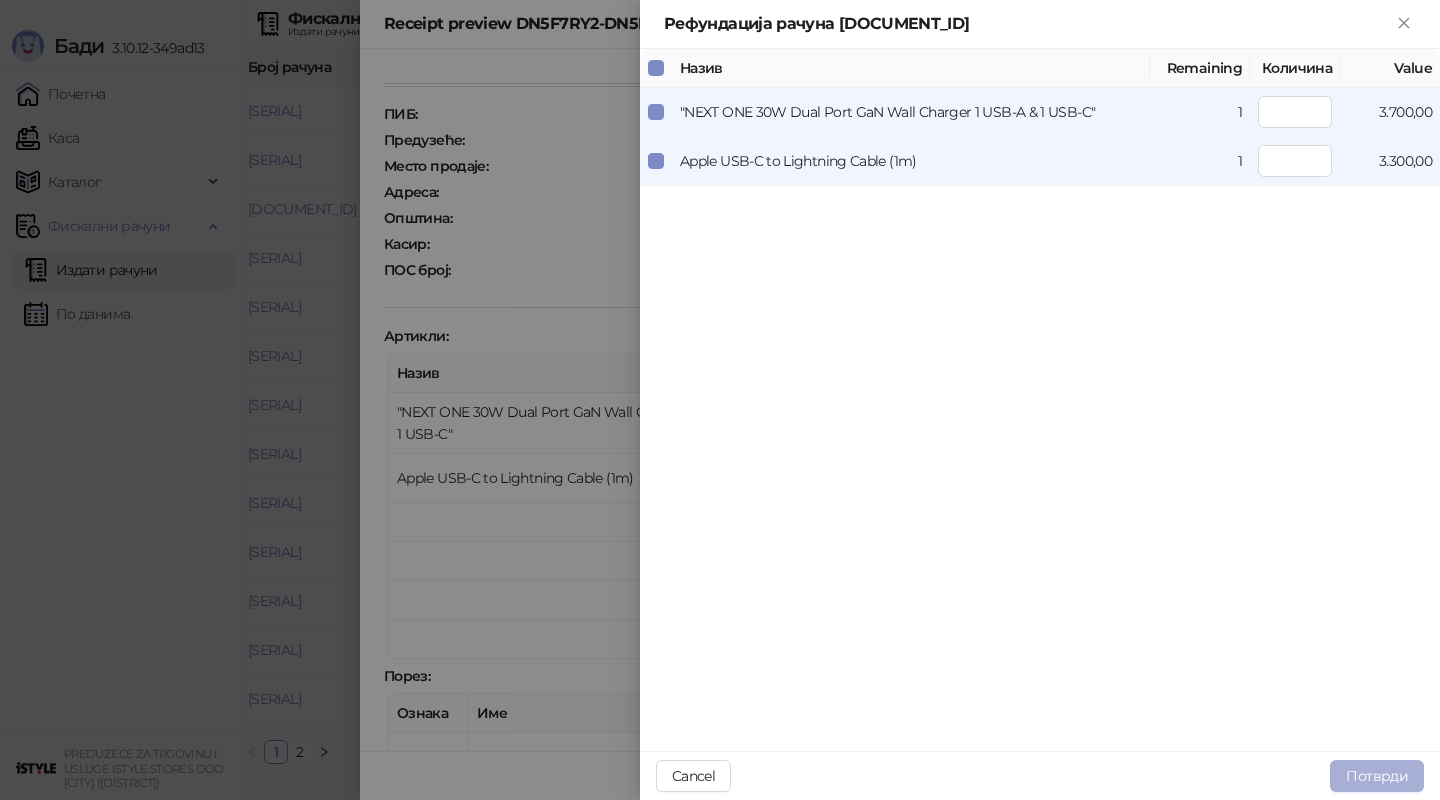 click on "Потврди" at bounding box center [1377, 776] 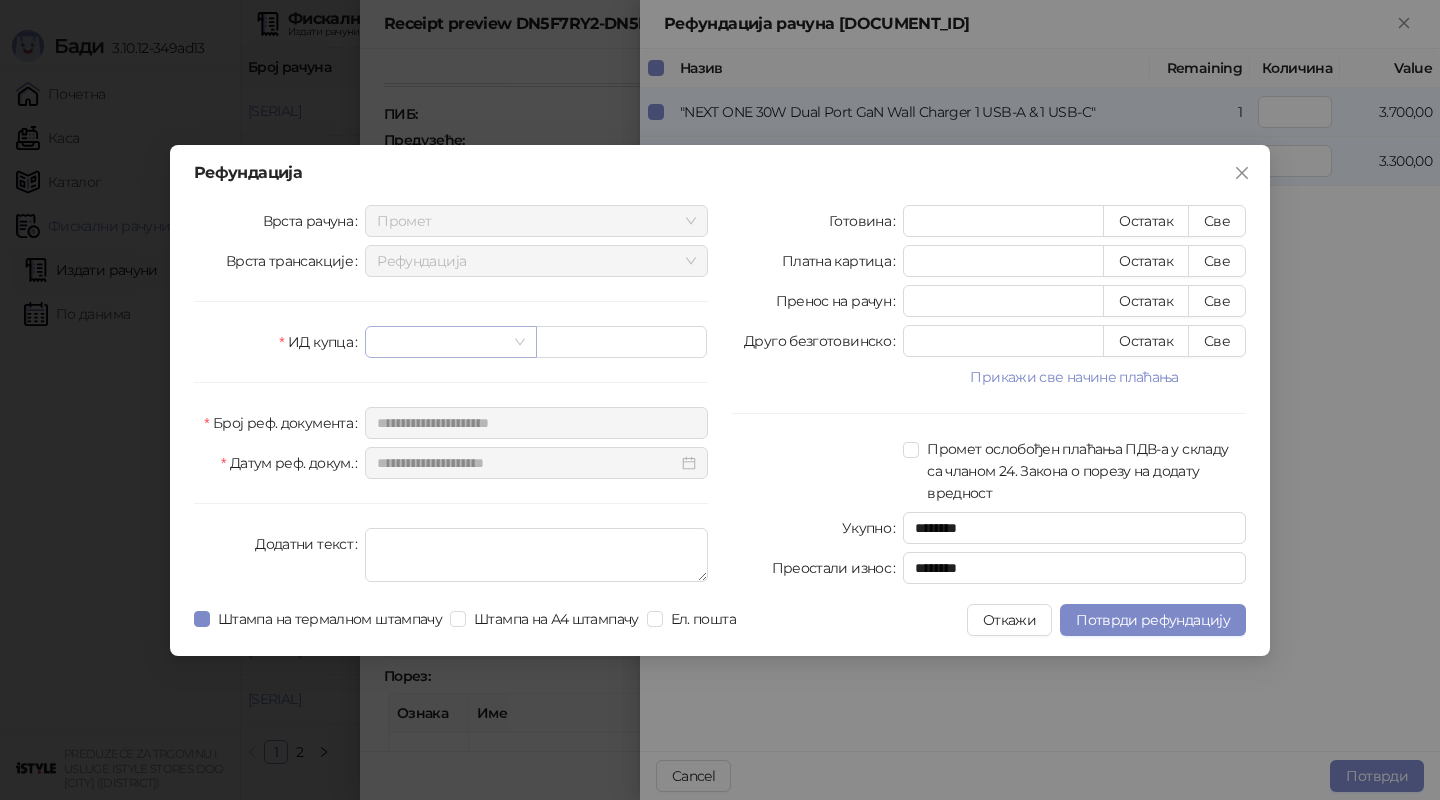click at bounding box center (441, 342) 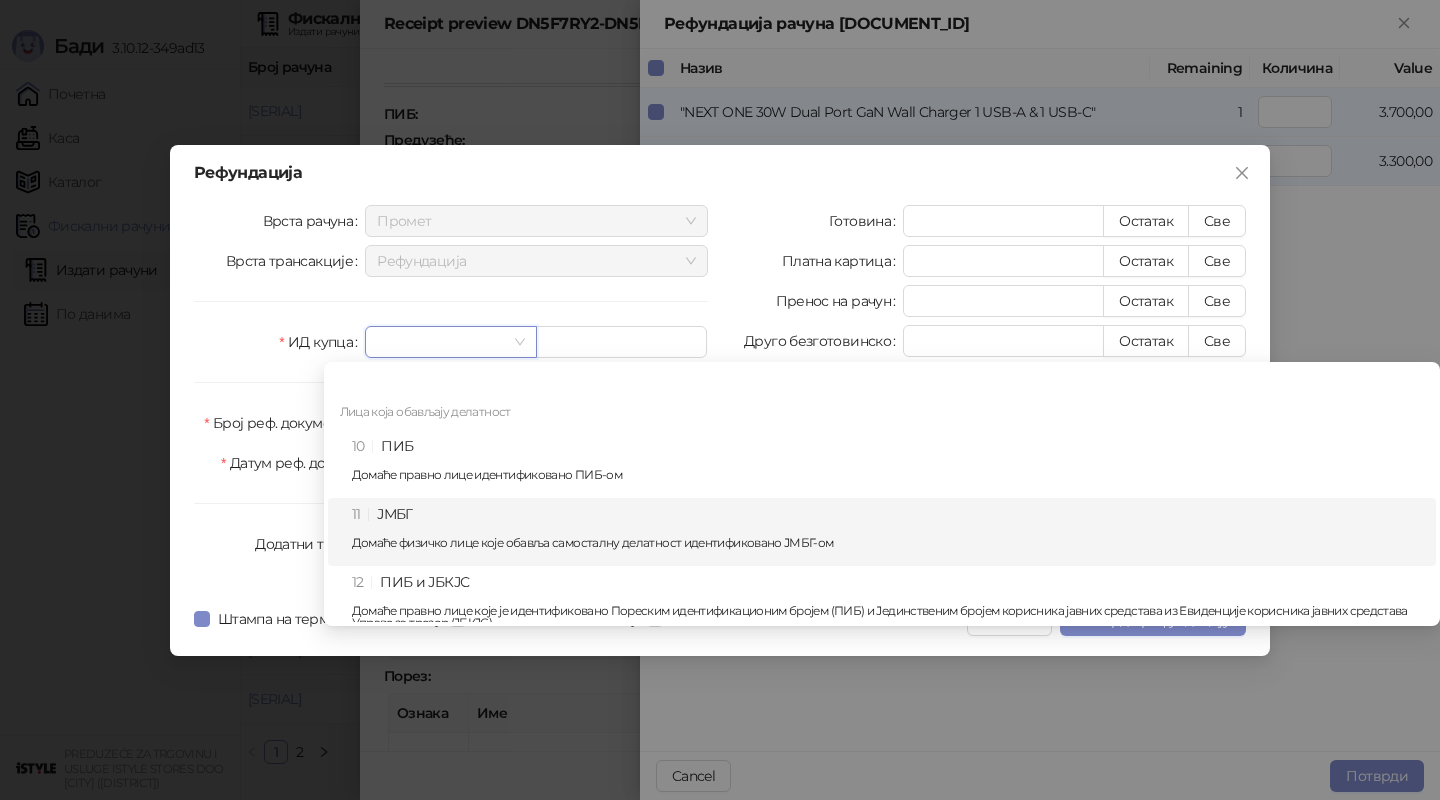click on "11 JMBG Domestic individual who performs independent activity identified by JMBG" at bounding box center (888, 532) 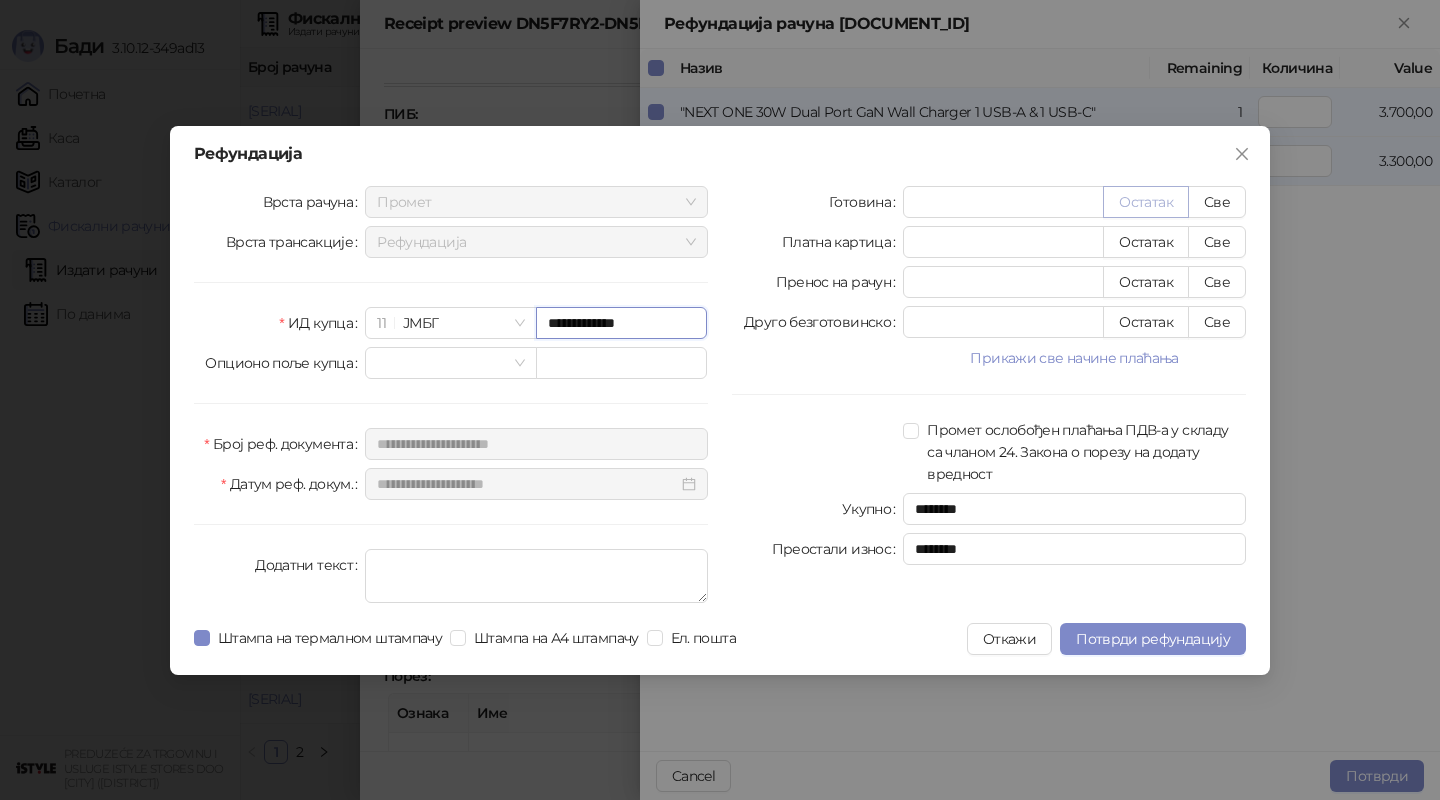 type on "**********" 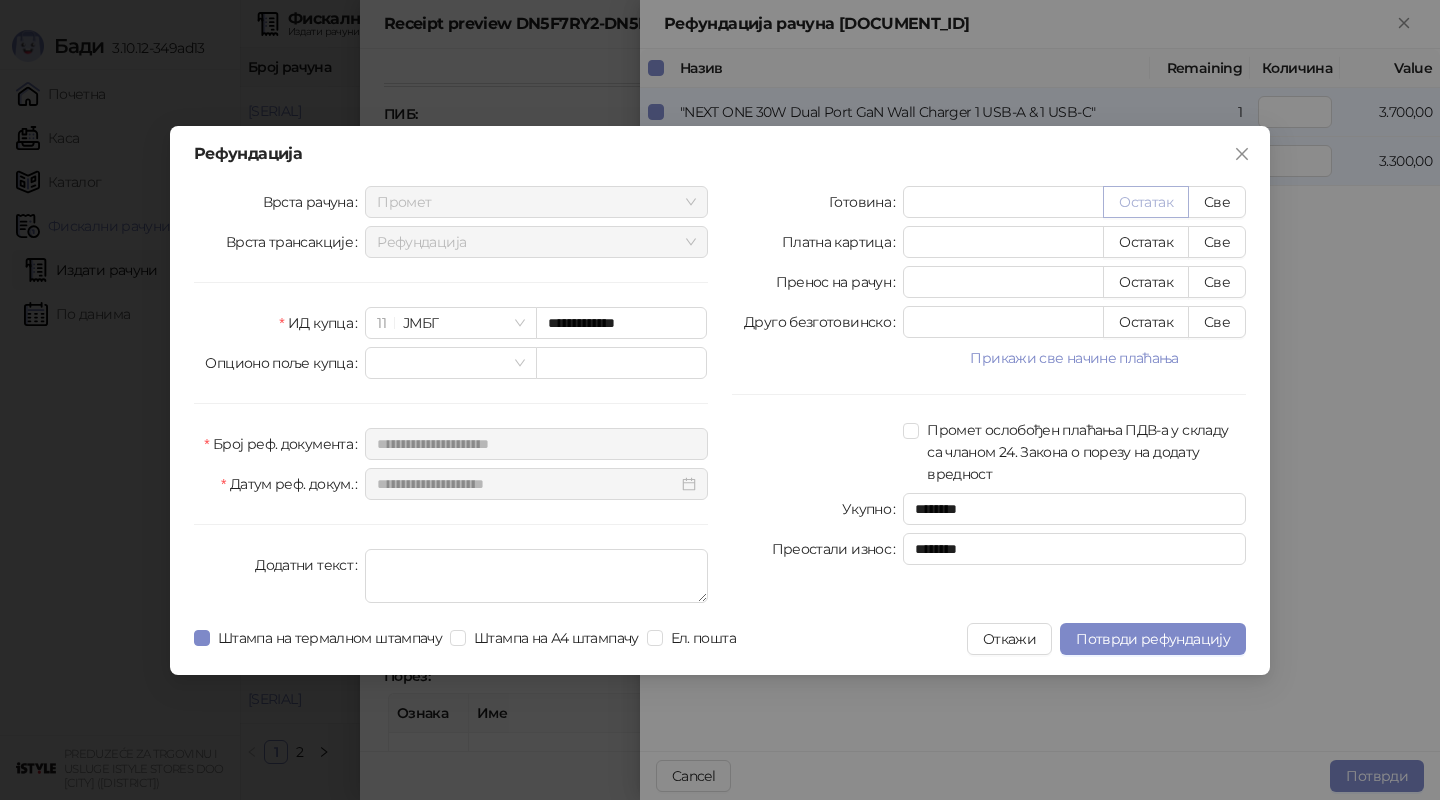 click on "Остатак" at bounding box center (1146, 202) 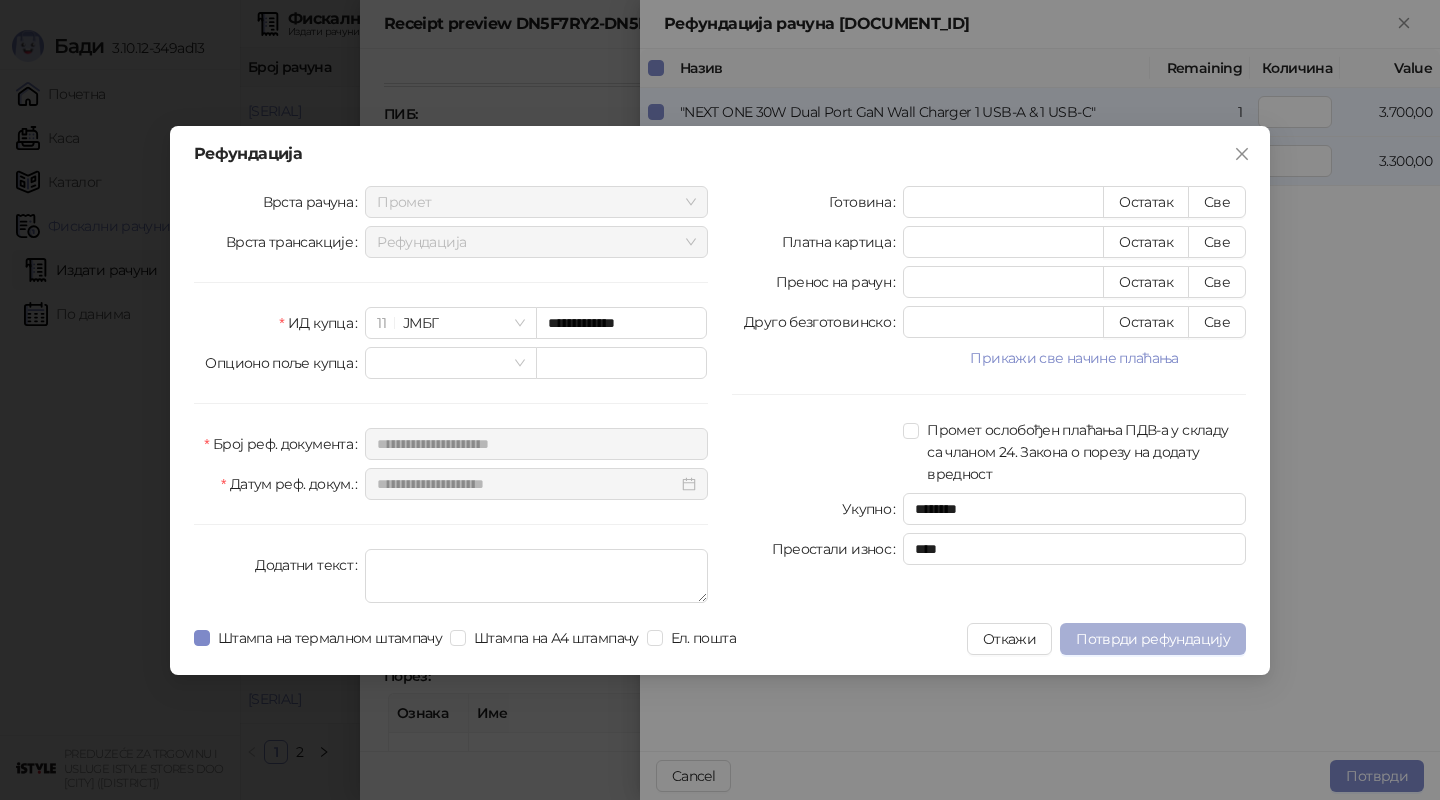 click on "Потврди рефундацију" at bounding box center (1153, 639) 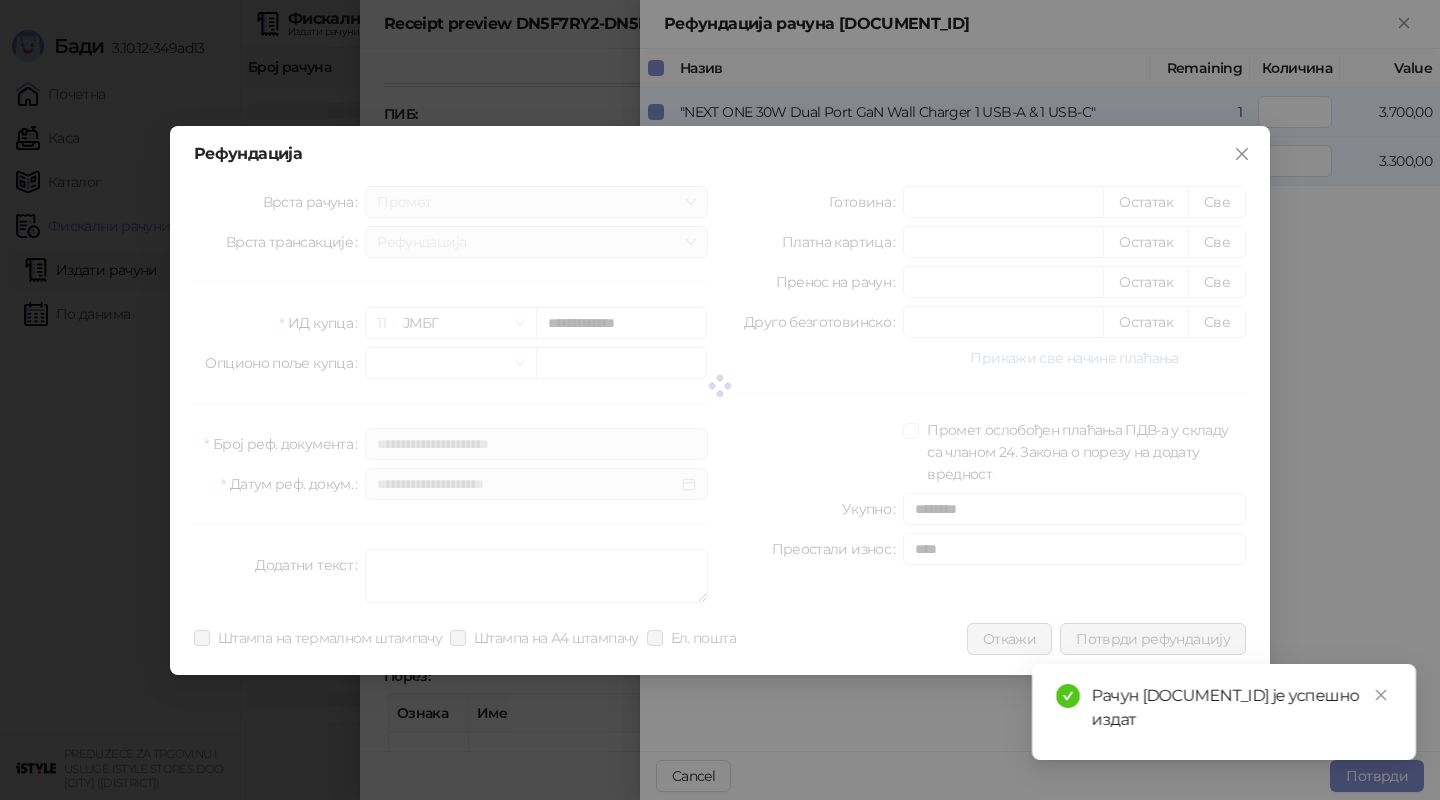 type 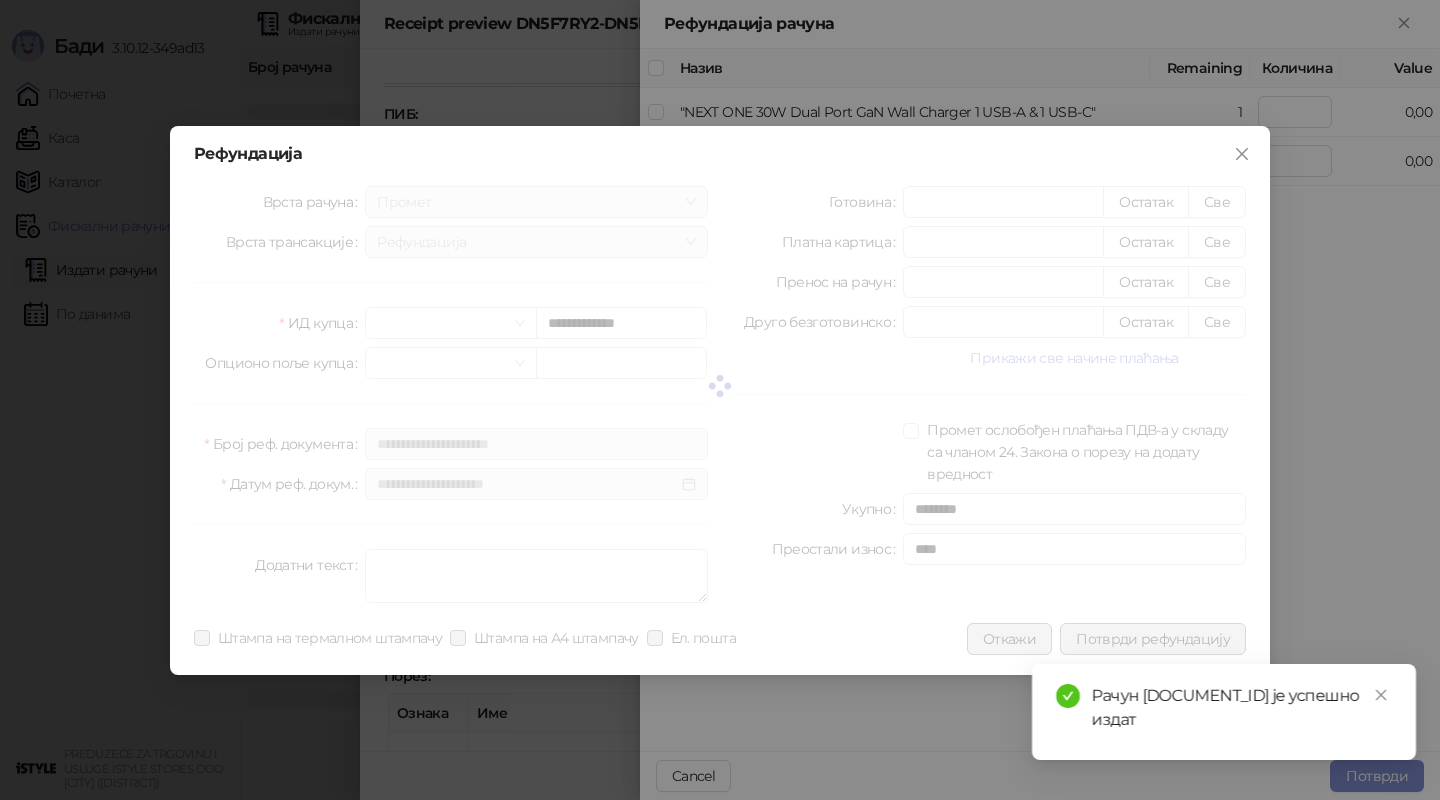 type 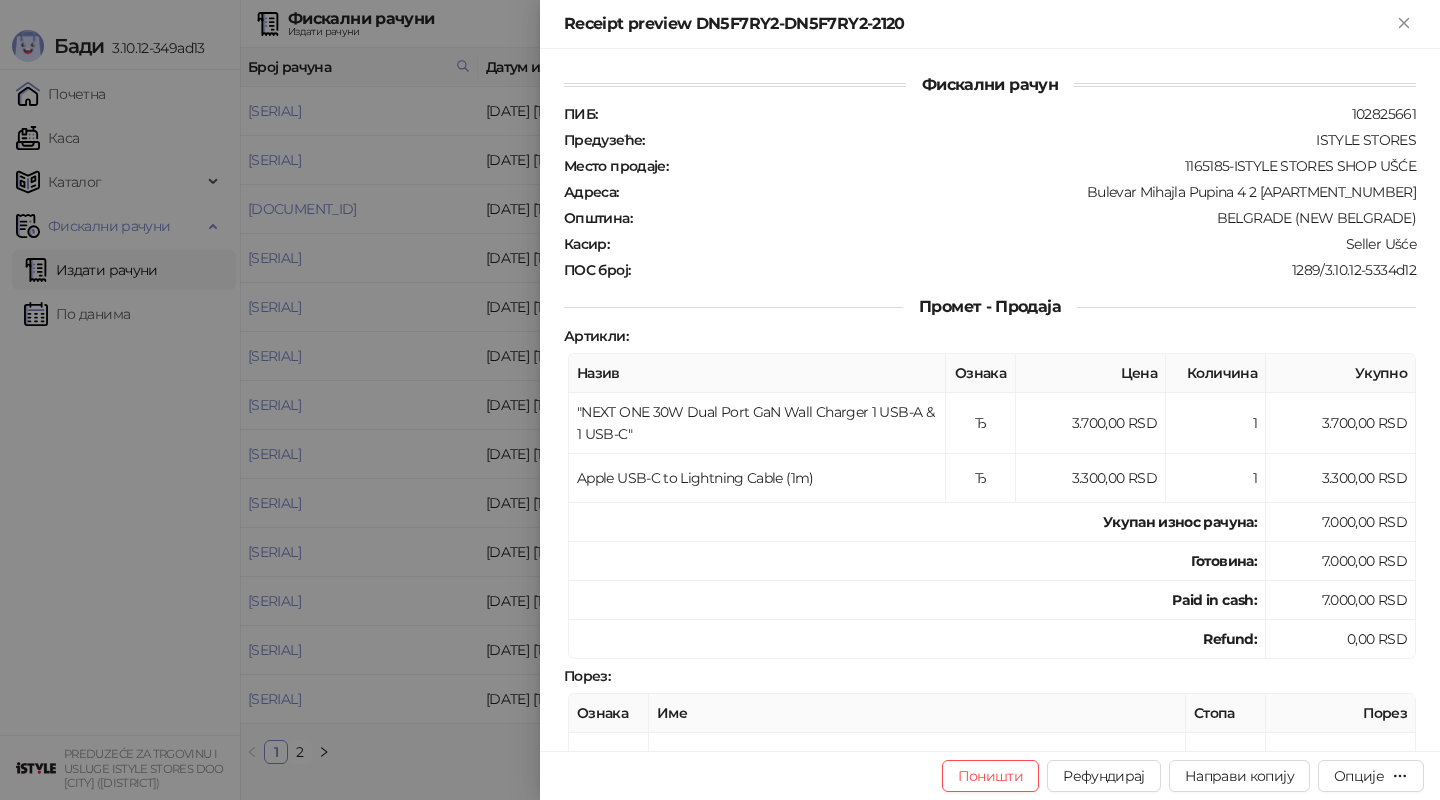 click at bounding box center [720, 400] 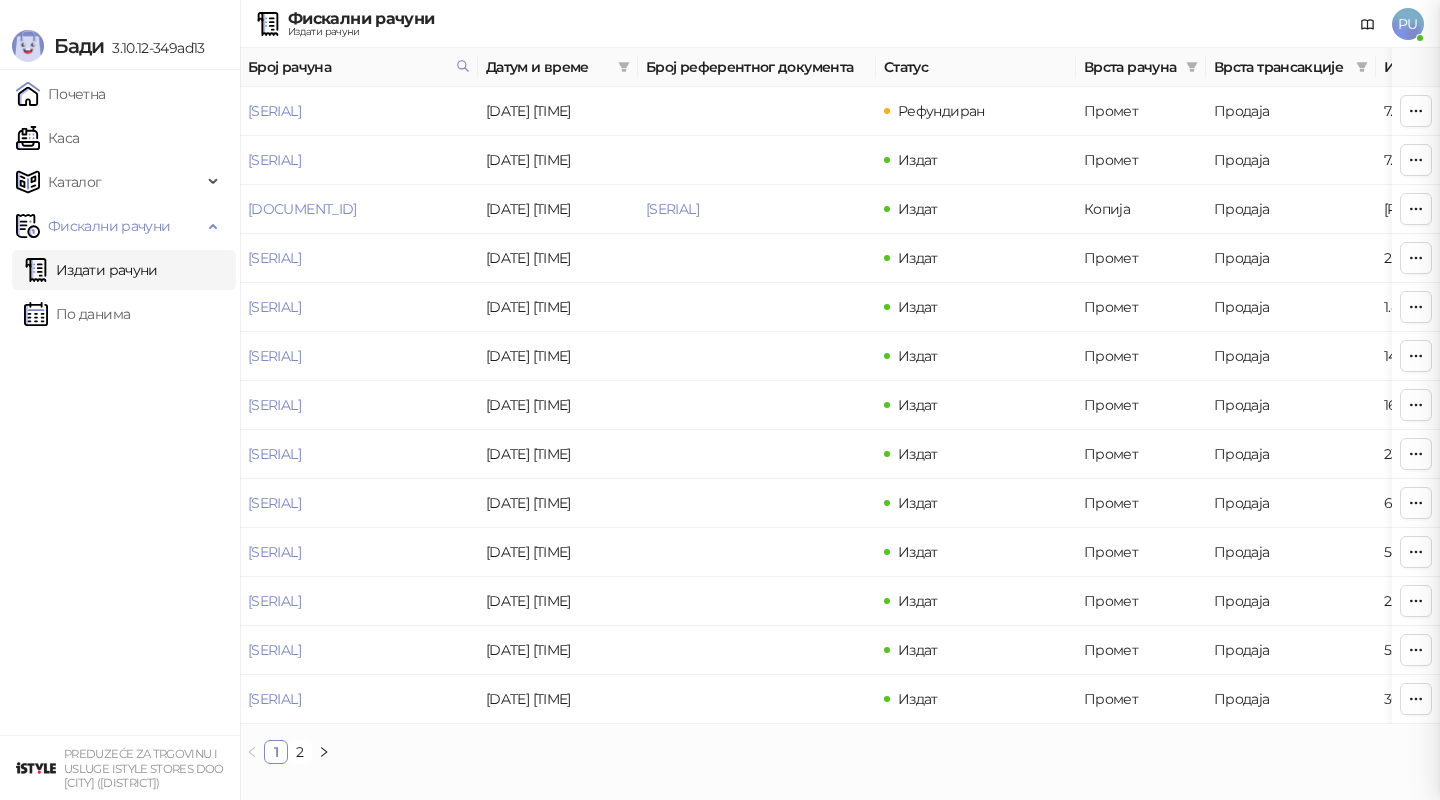click at bounding box center (720, 400) 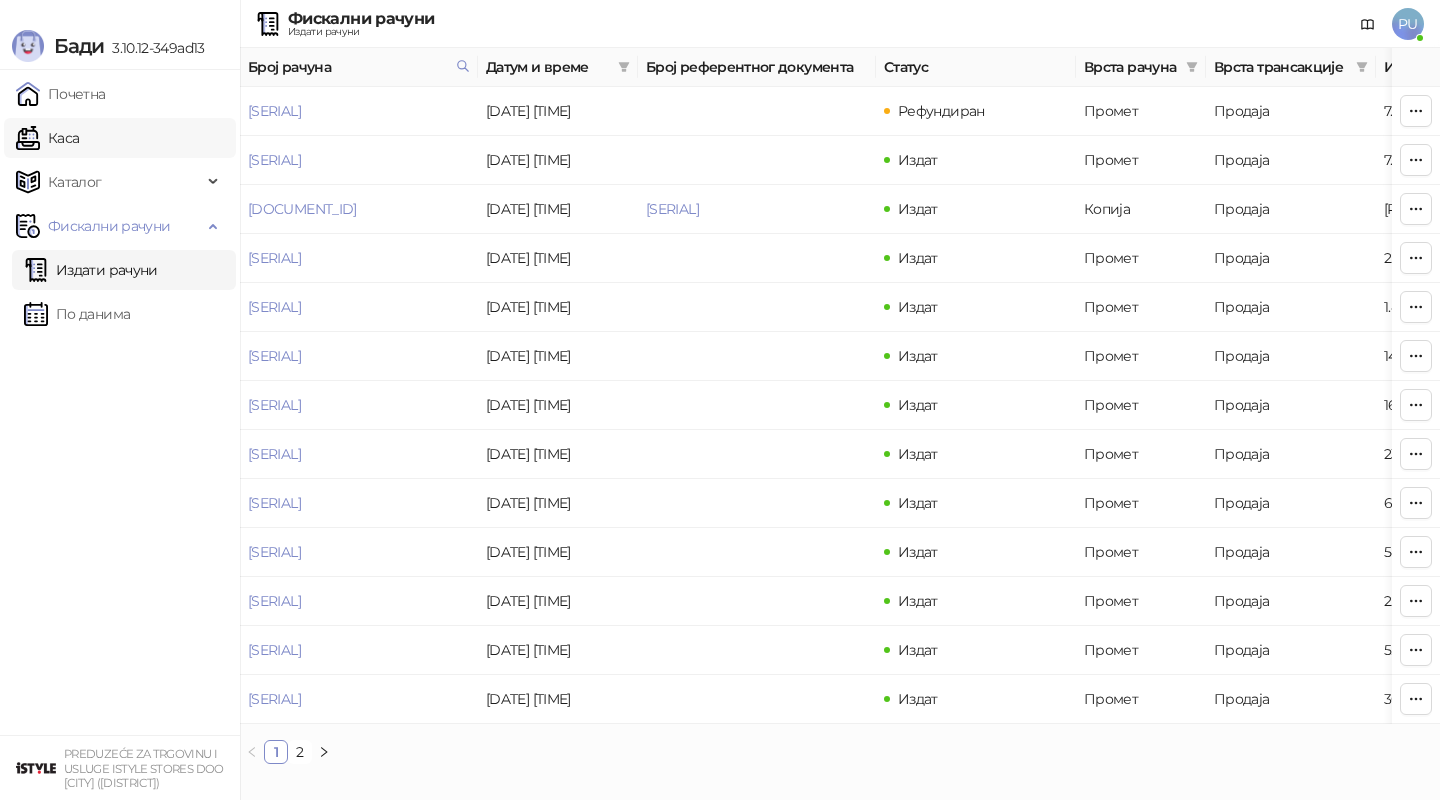 click on "Каса" at bounding box center [47, 138] 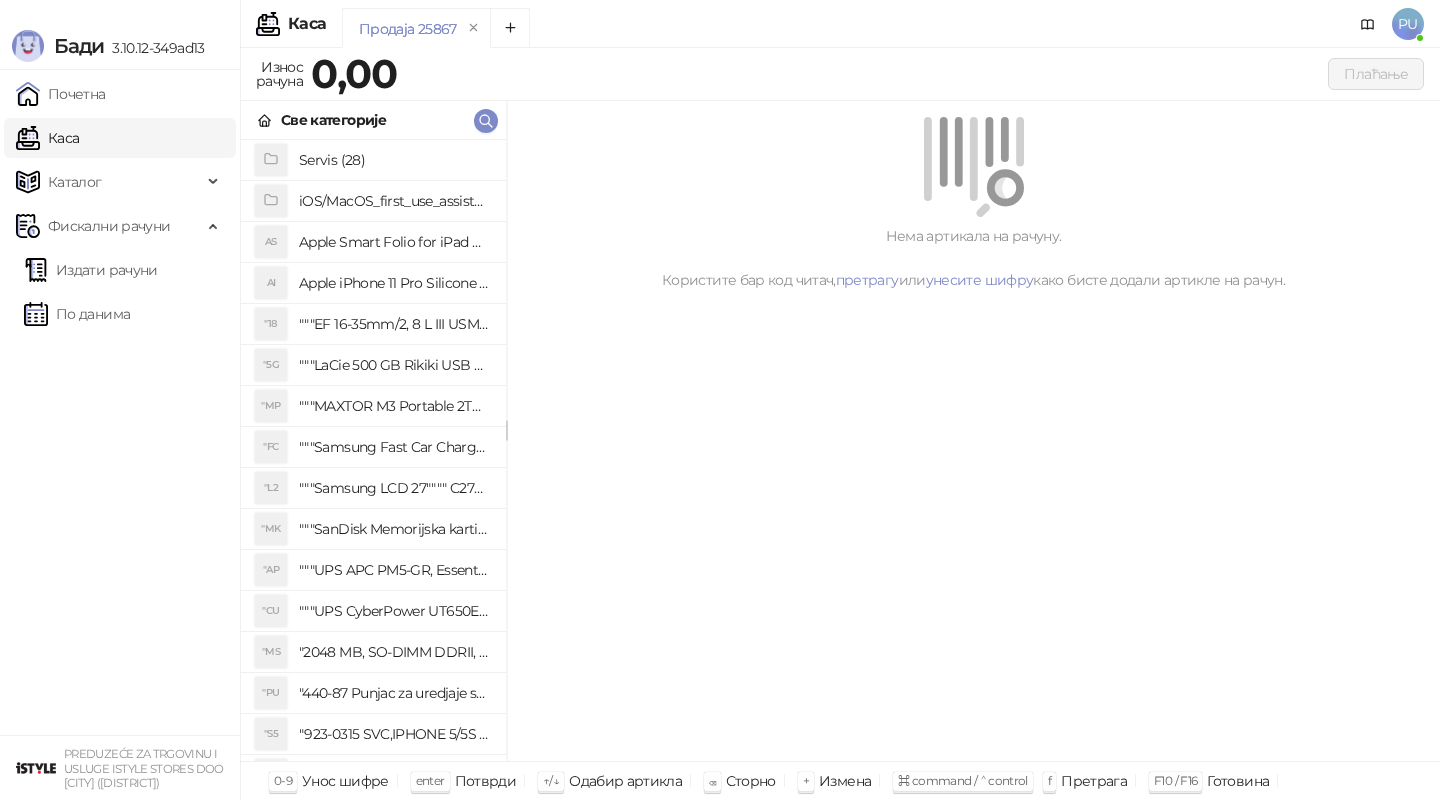 click on "Све категорије" at bounding box center (373, 120) 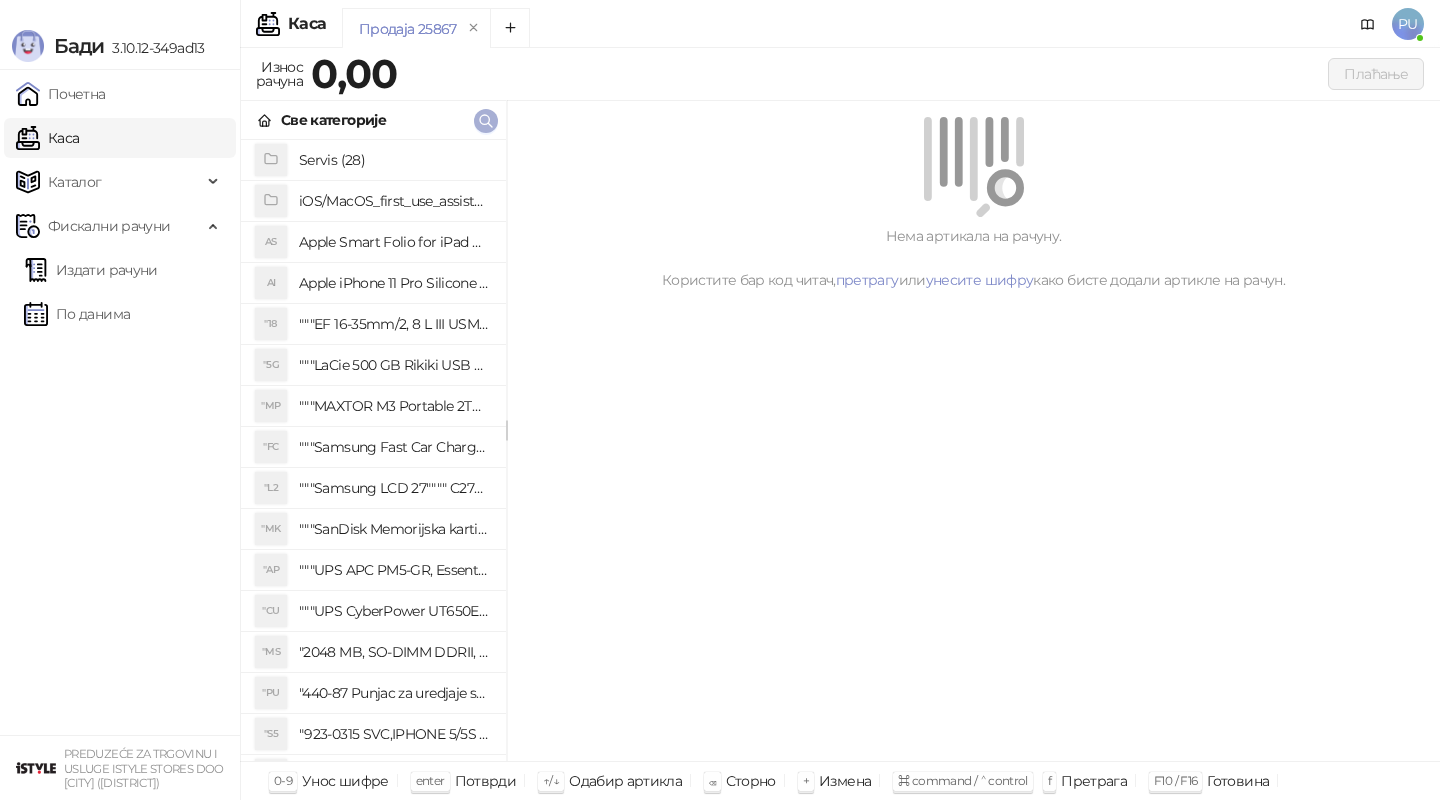 click 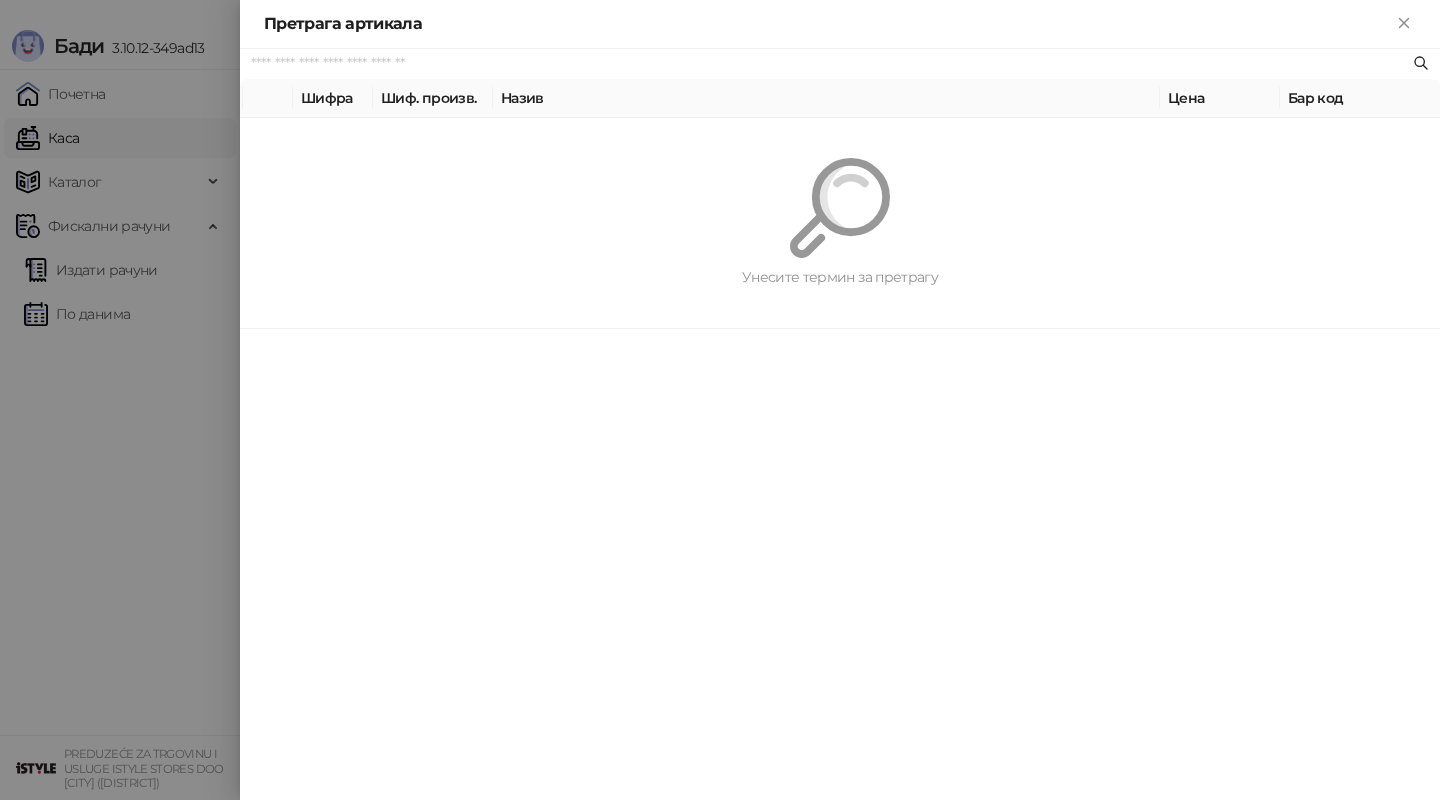 paste on "**********" 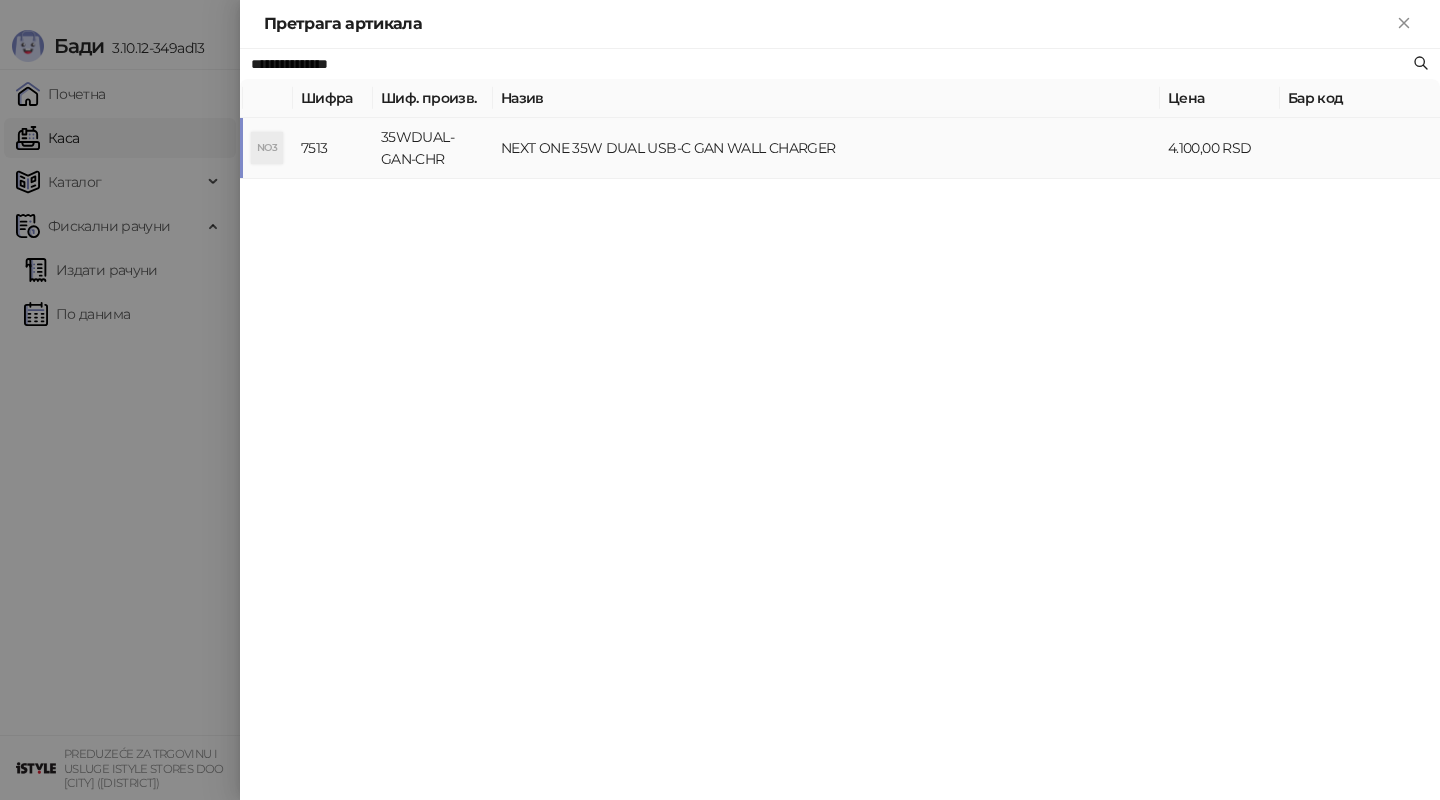 type on "**********" 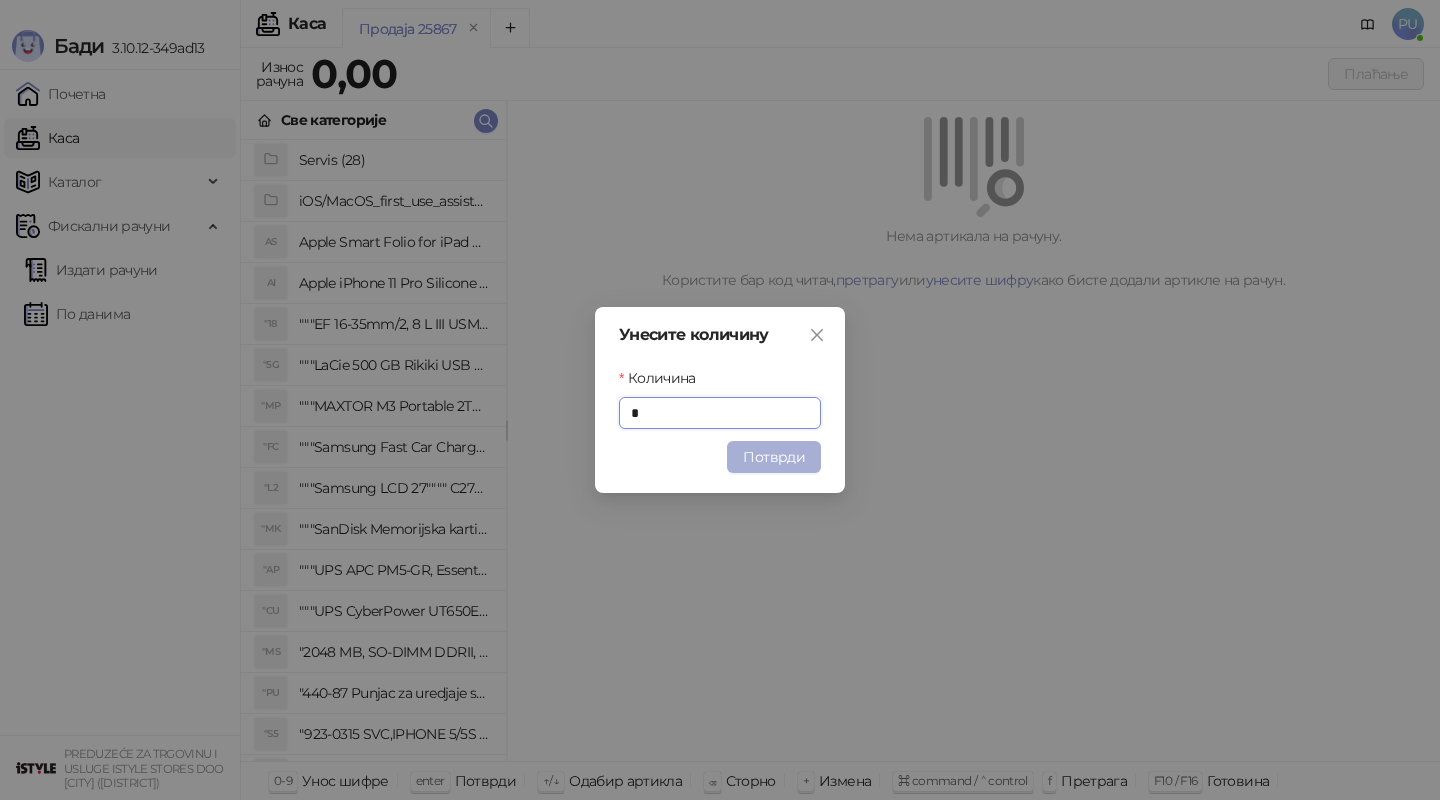 click on "Потврди" at bounding box center (774, 457) 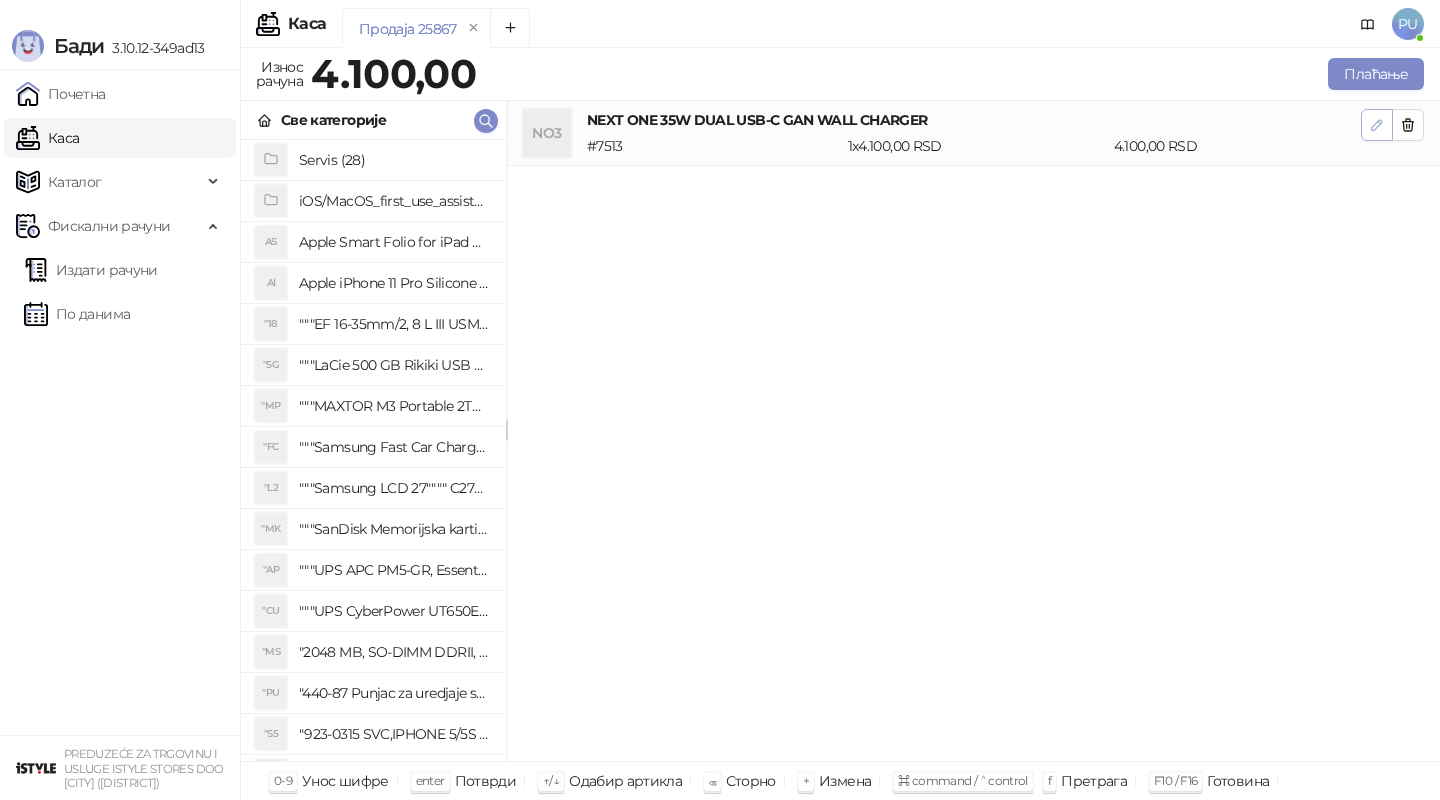 click at bounding box center (1377, 125) 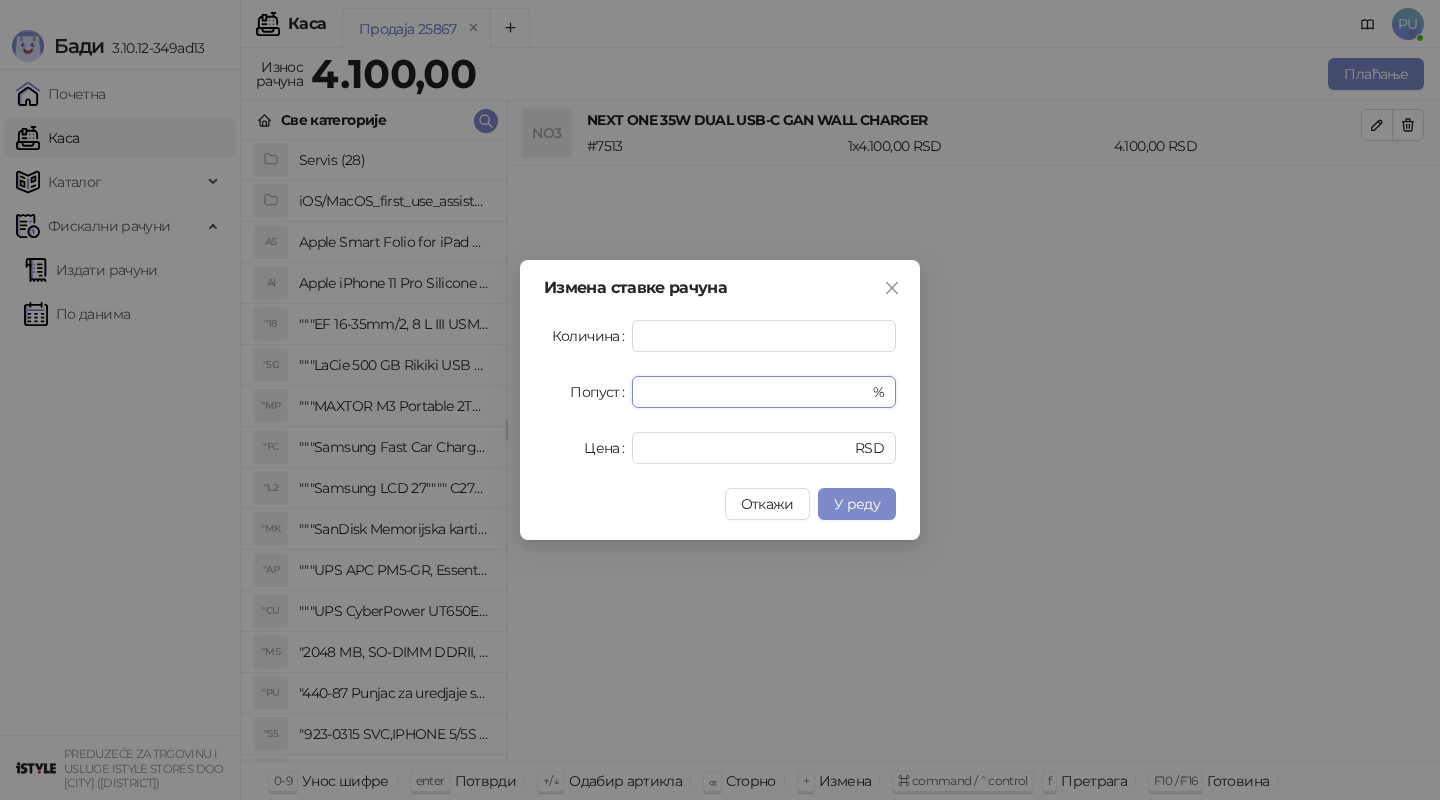 drag, startPoint x: 676, startPoint y: 387, endPoint x: 506, endPoint y: 387, distance: 170 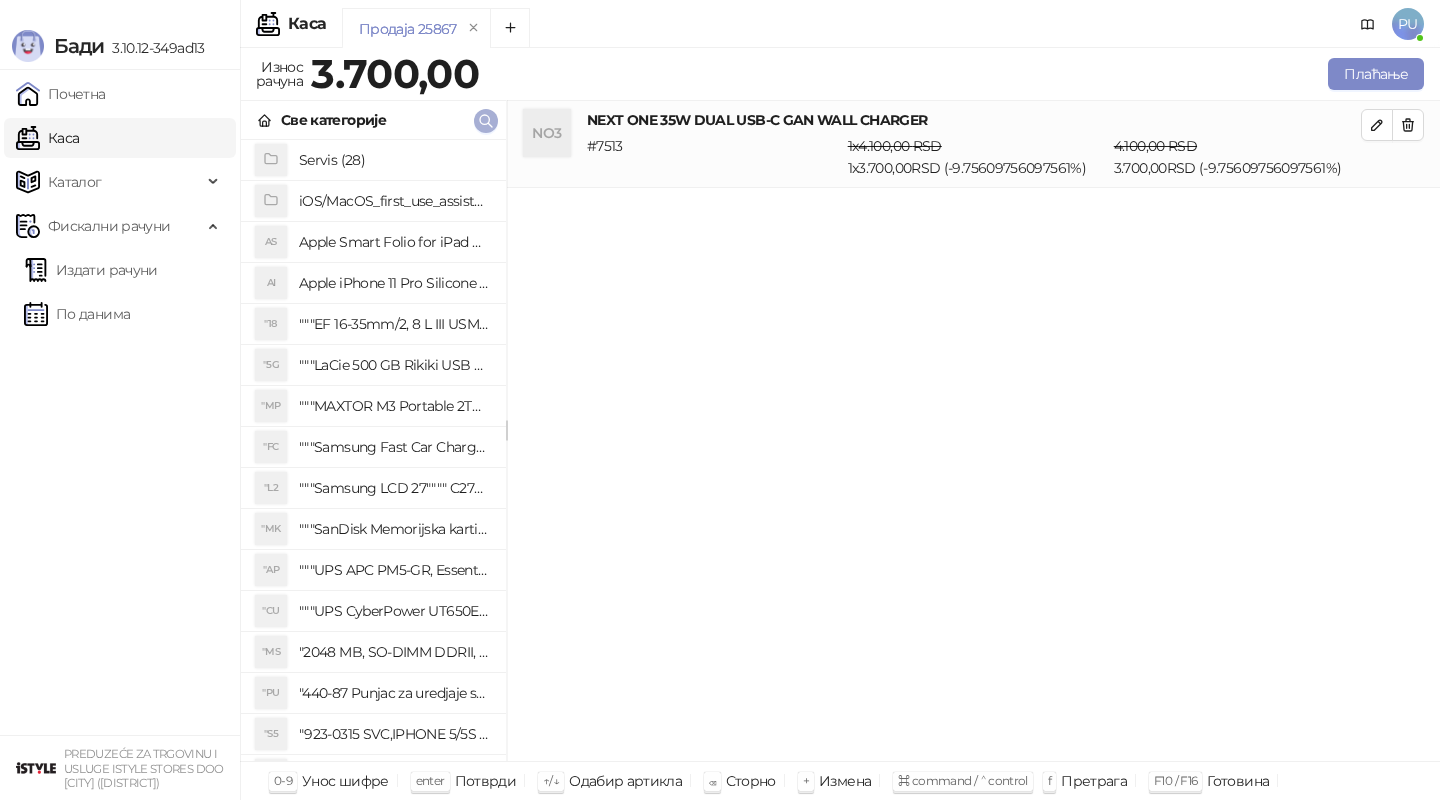 click 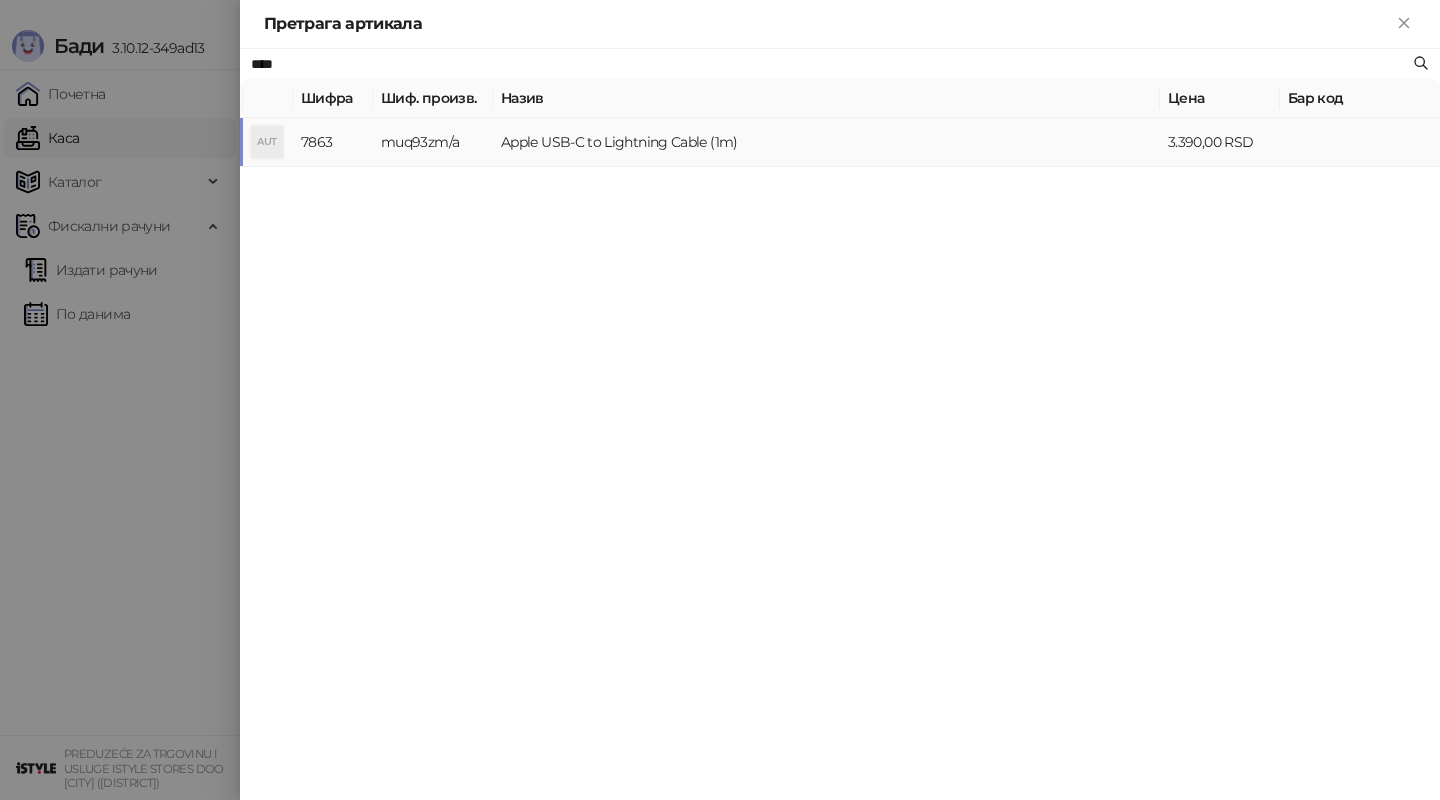 type on "****" 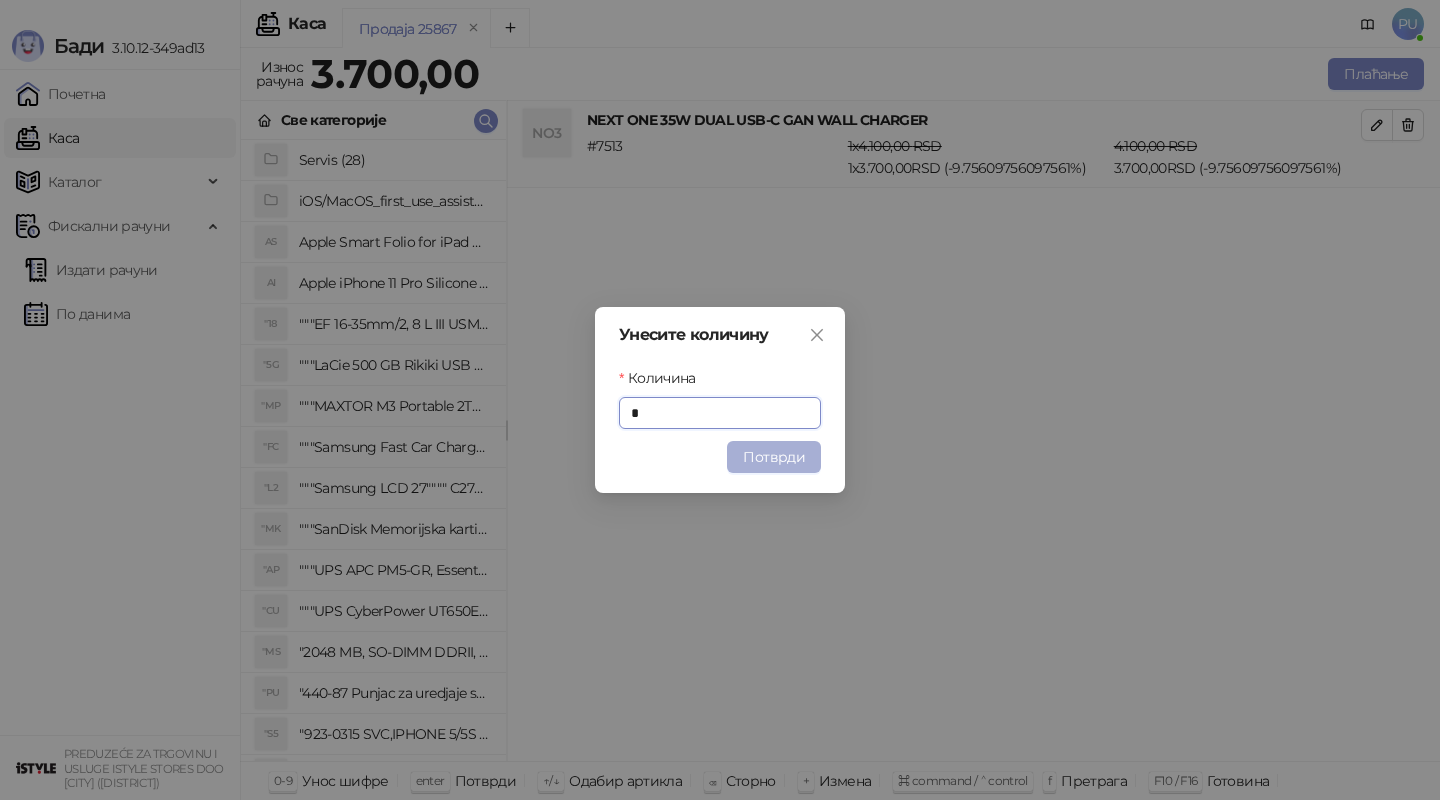 click on "Потврди" at bounding box center [774, 457] 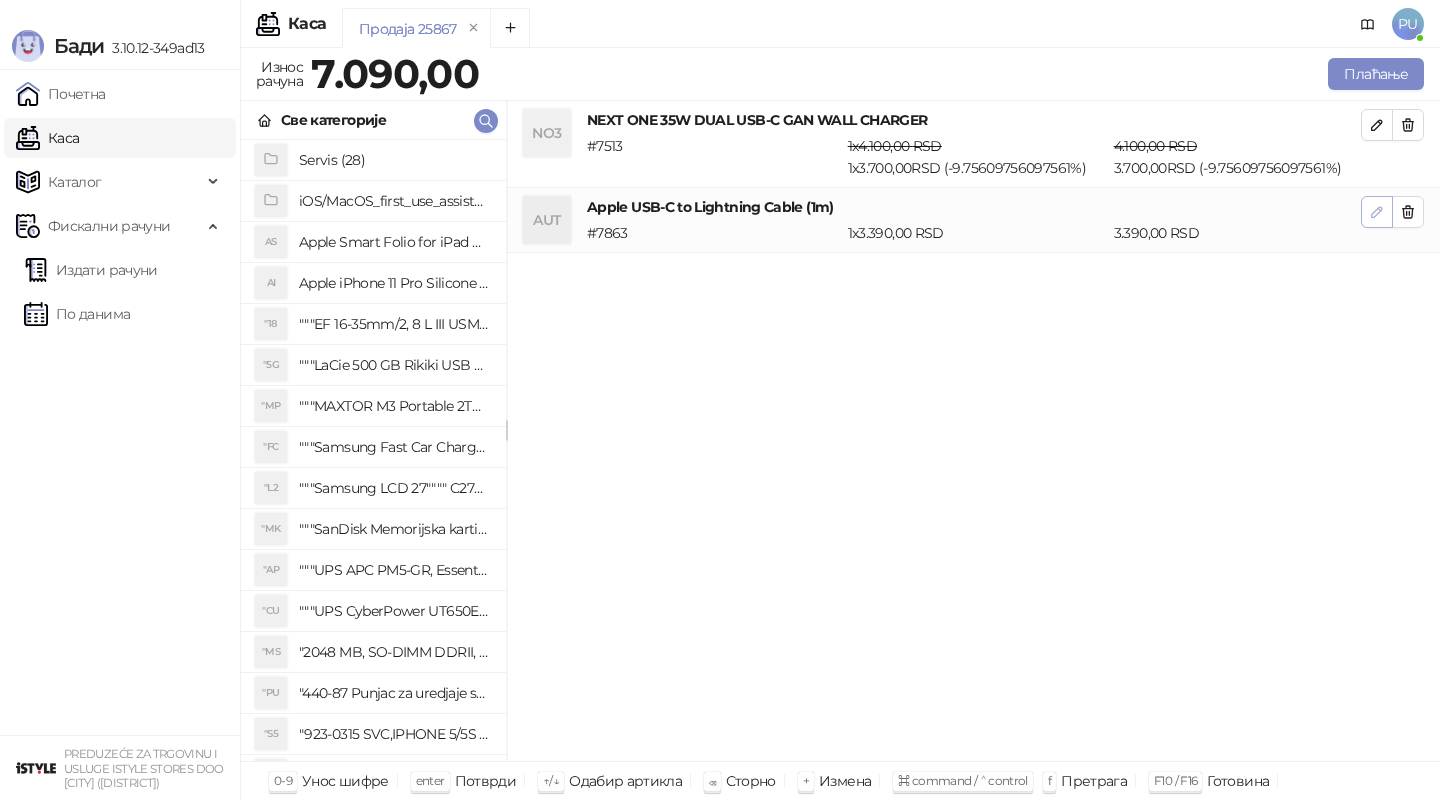 click at bounding box center (1377, 212) 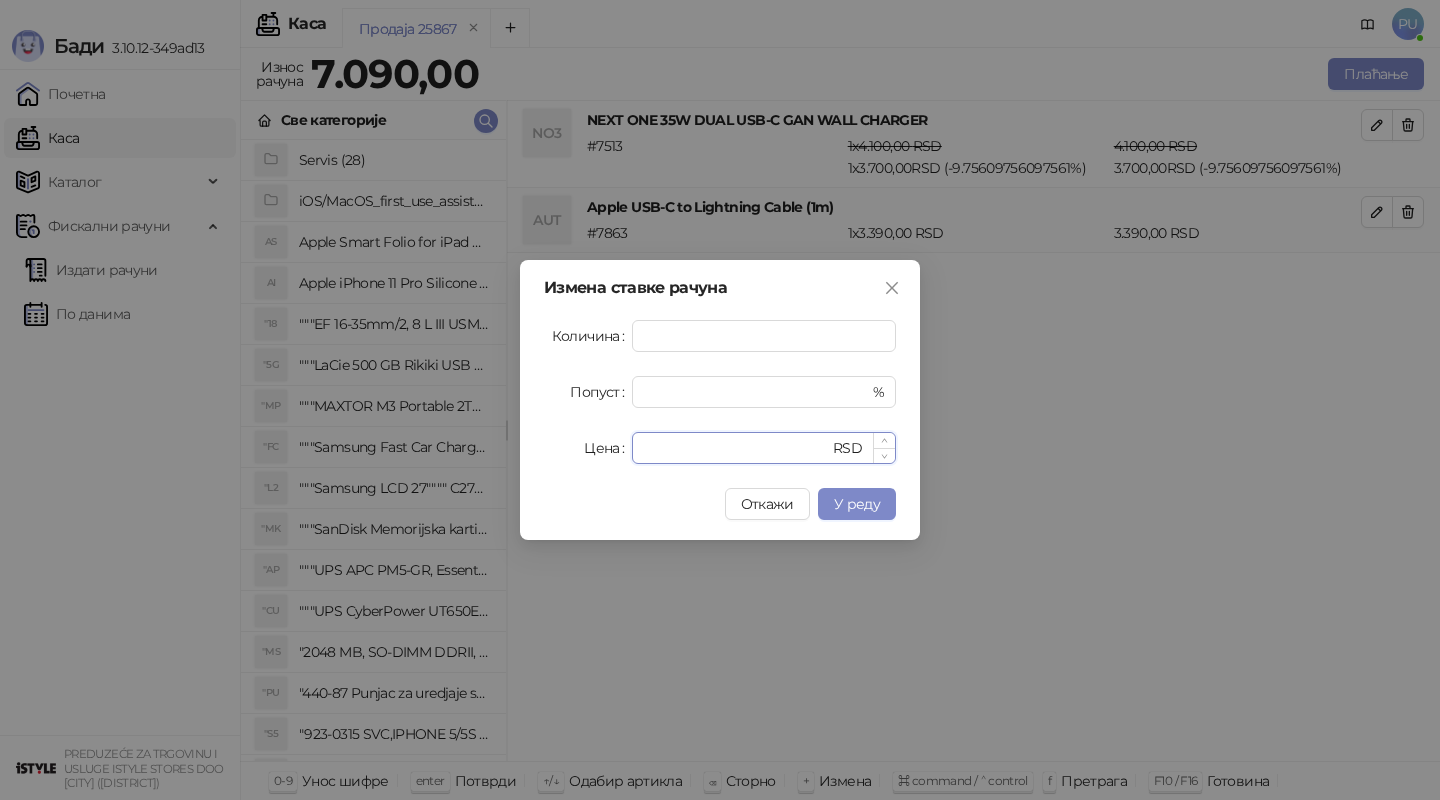 click on "****" at bounding box center (736, 448) 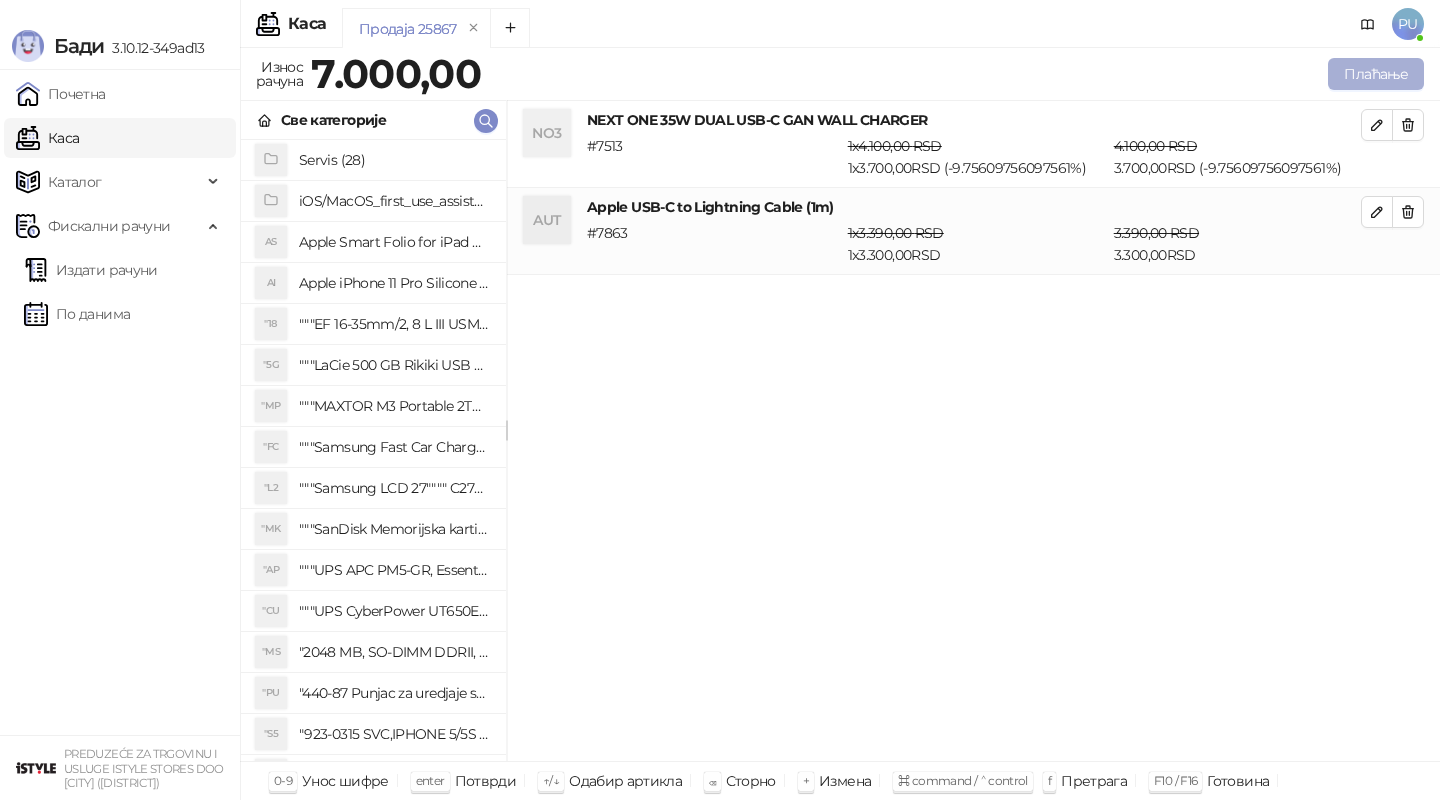 click on "Плаћање" at bounding box center [1376, 74] 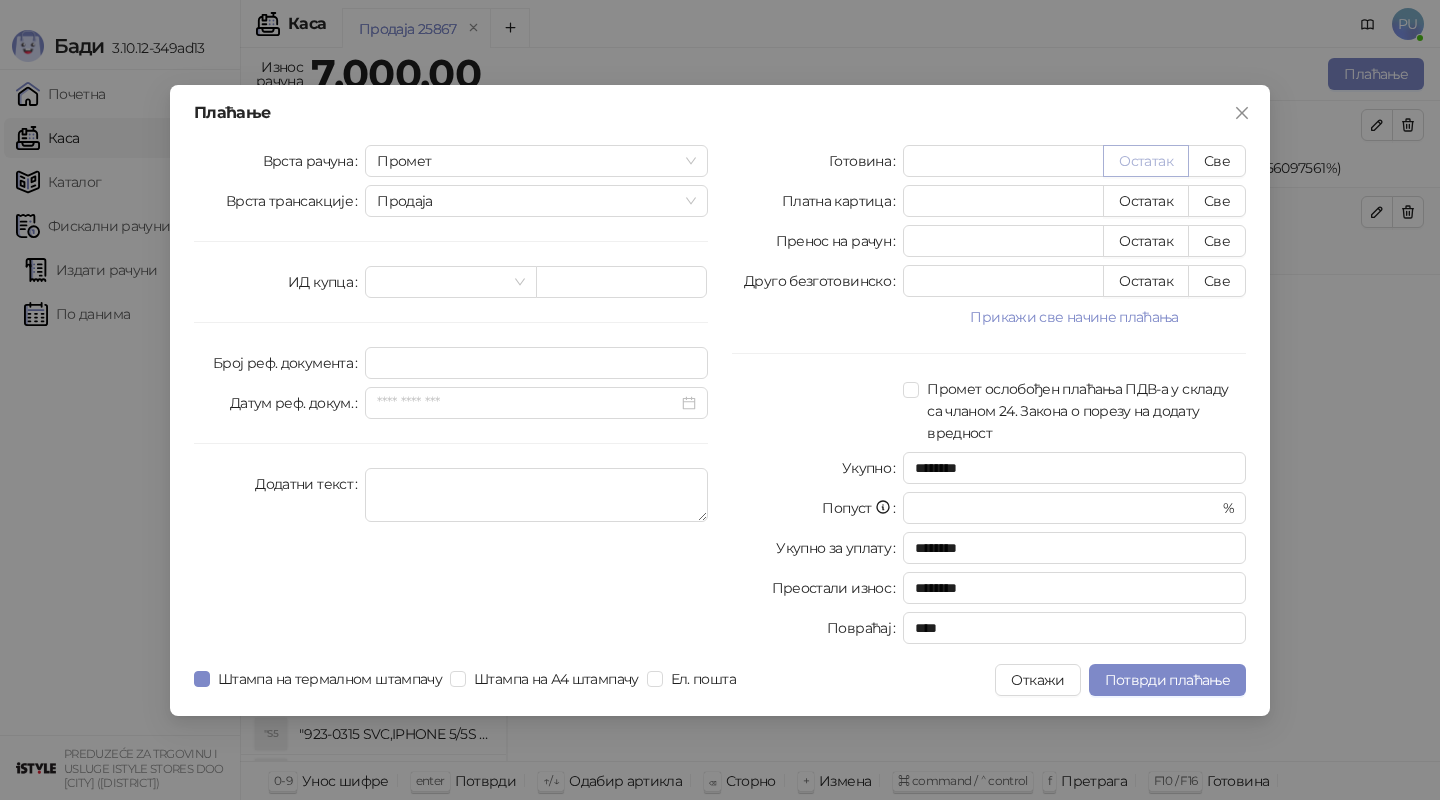 click on "Остатак" at bounding box center (1146, 161) 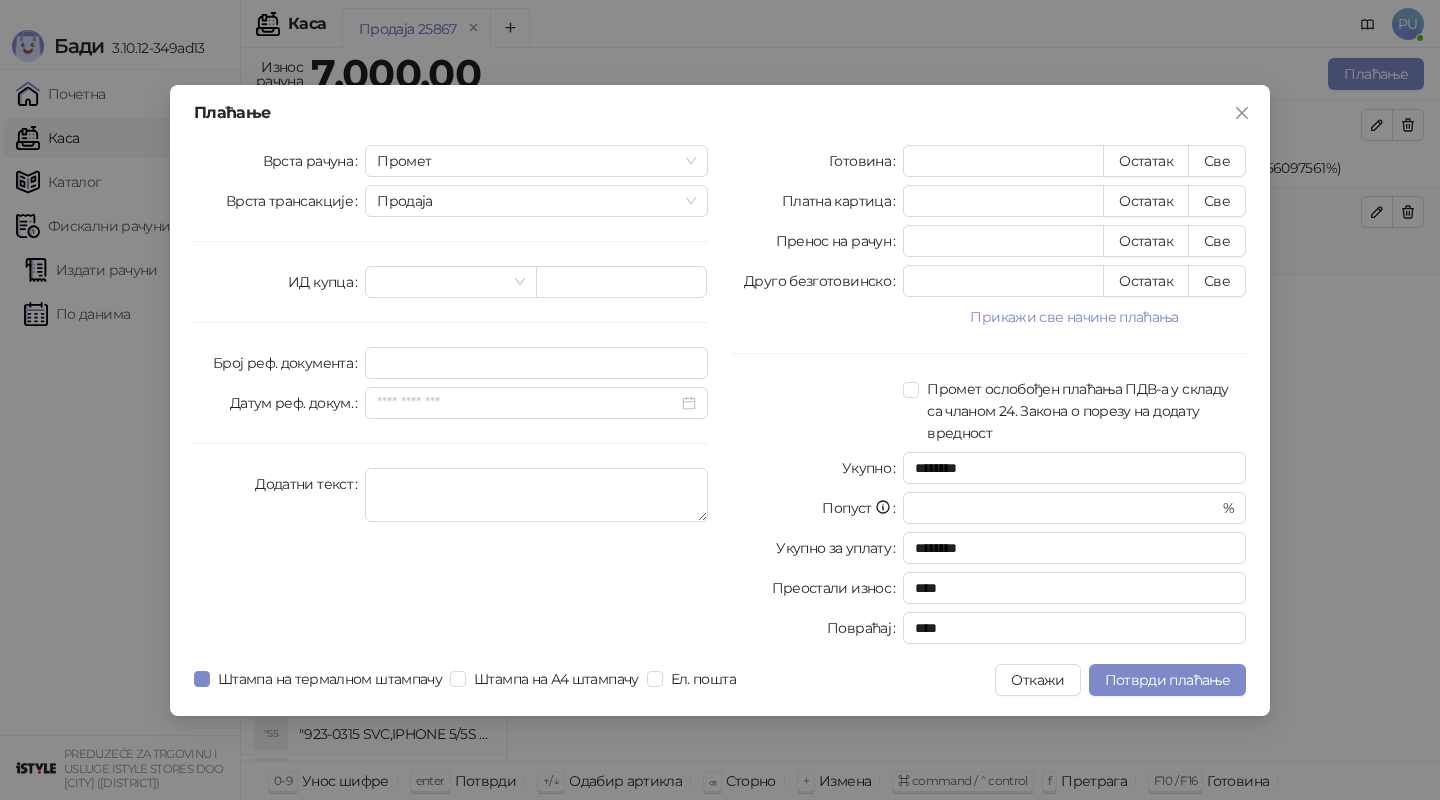 click on "Електронска адреса" at bounding box center [469, 680] 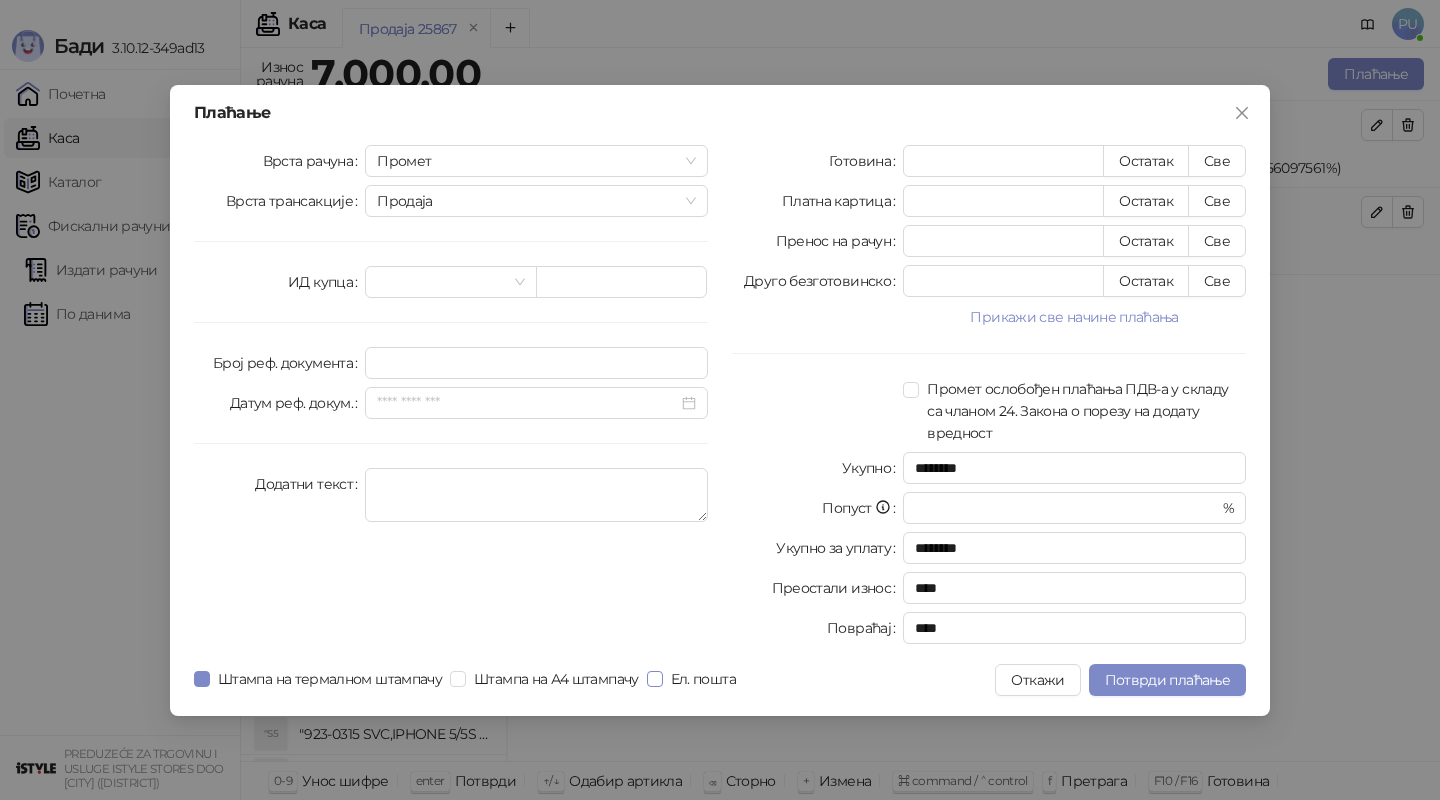 click on "Ел. пошта" at bounding box center [703, 679] 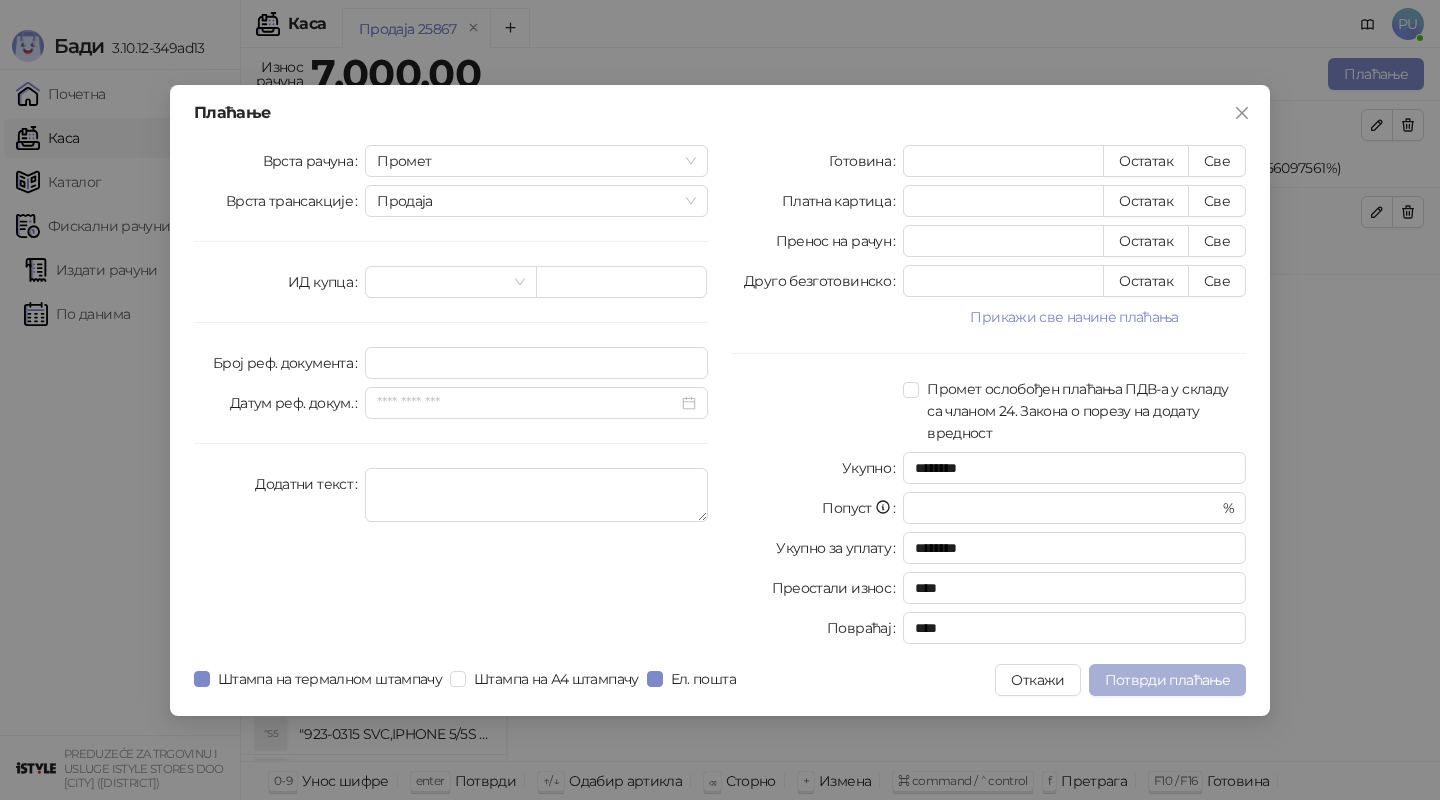 click on "Потврди плаћање" at bounding box center [1167, 680] 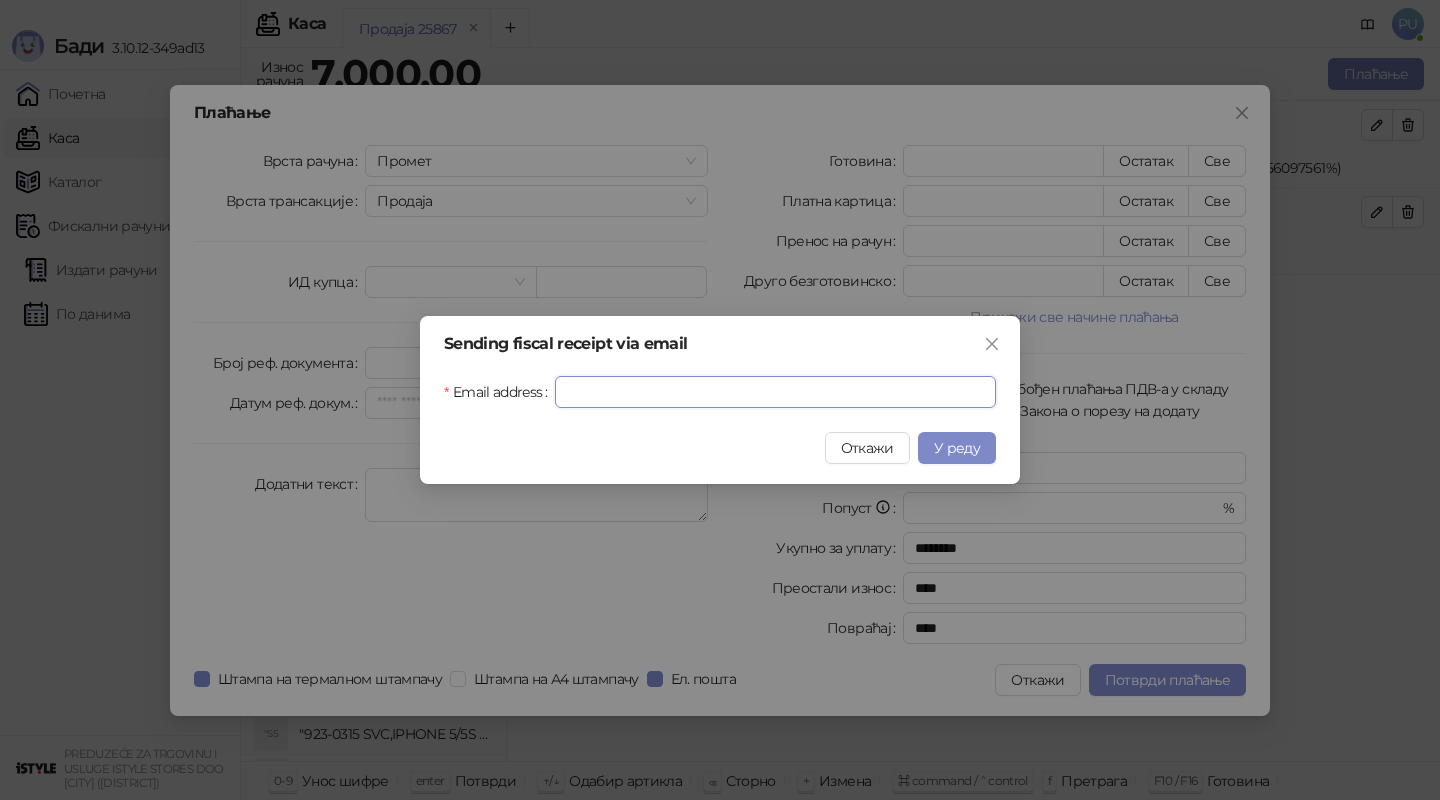click on "Email address" at bounding box center (775, 392) 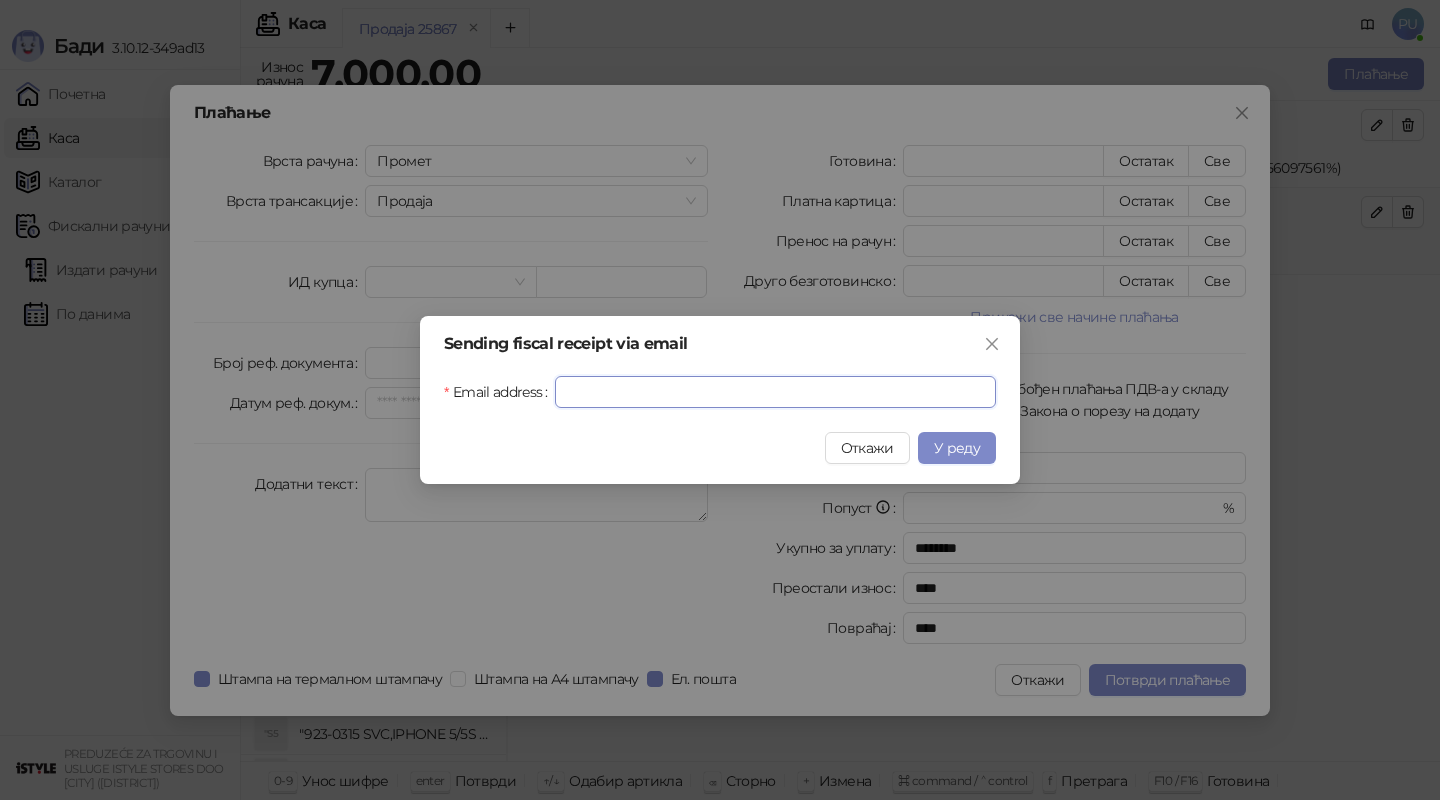 paste on "**********" 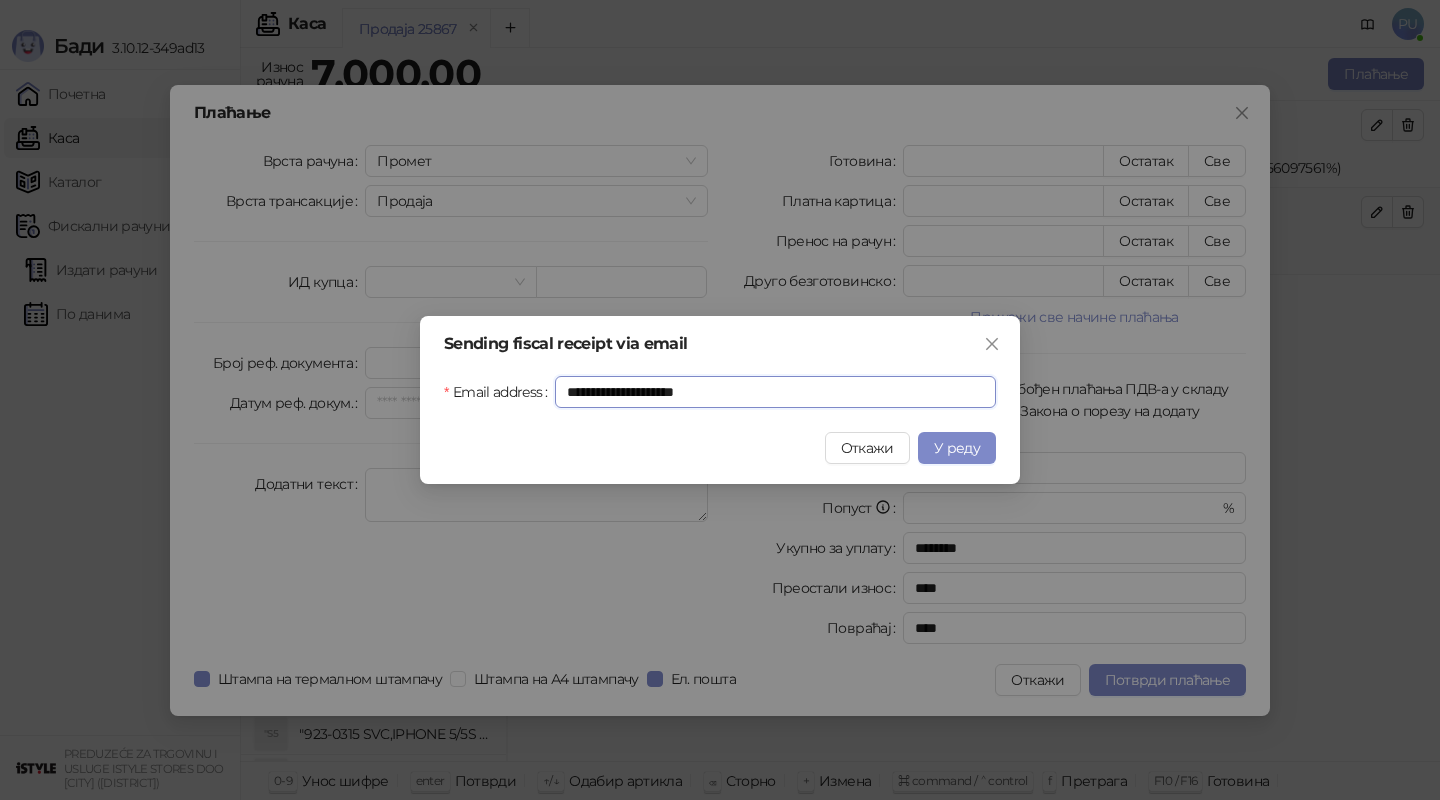 type on "**********" 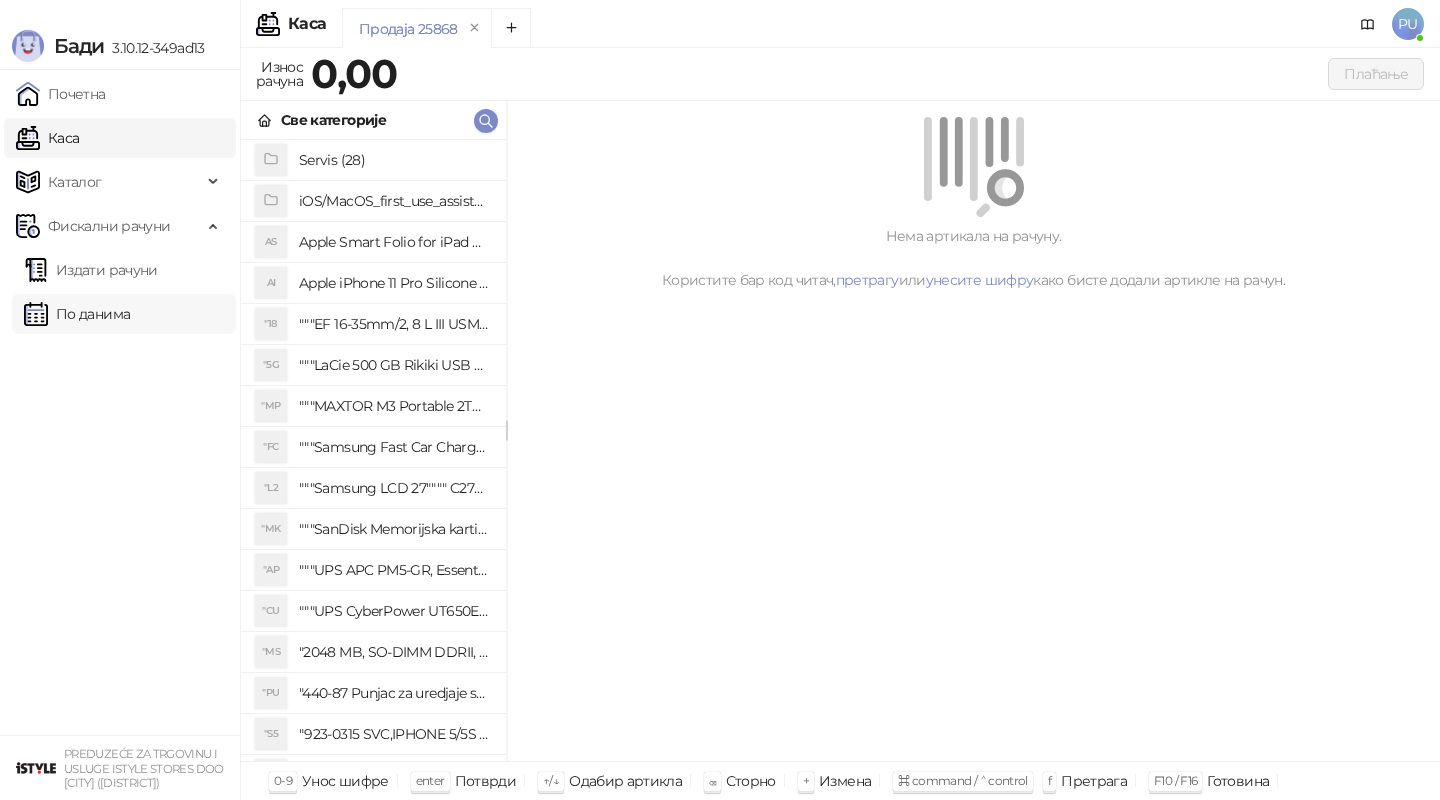 click on "По данима" at bounding box center [77, 314] 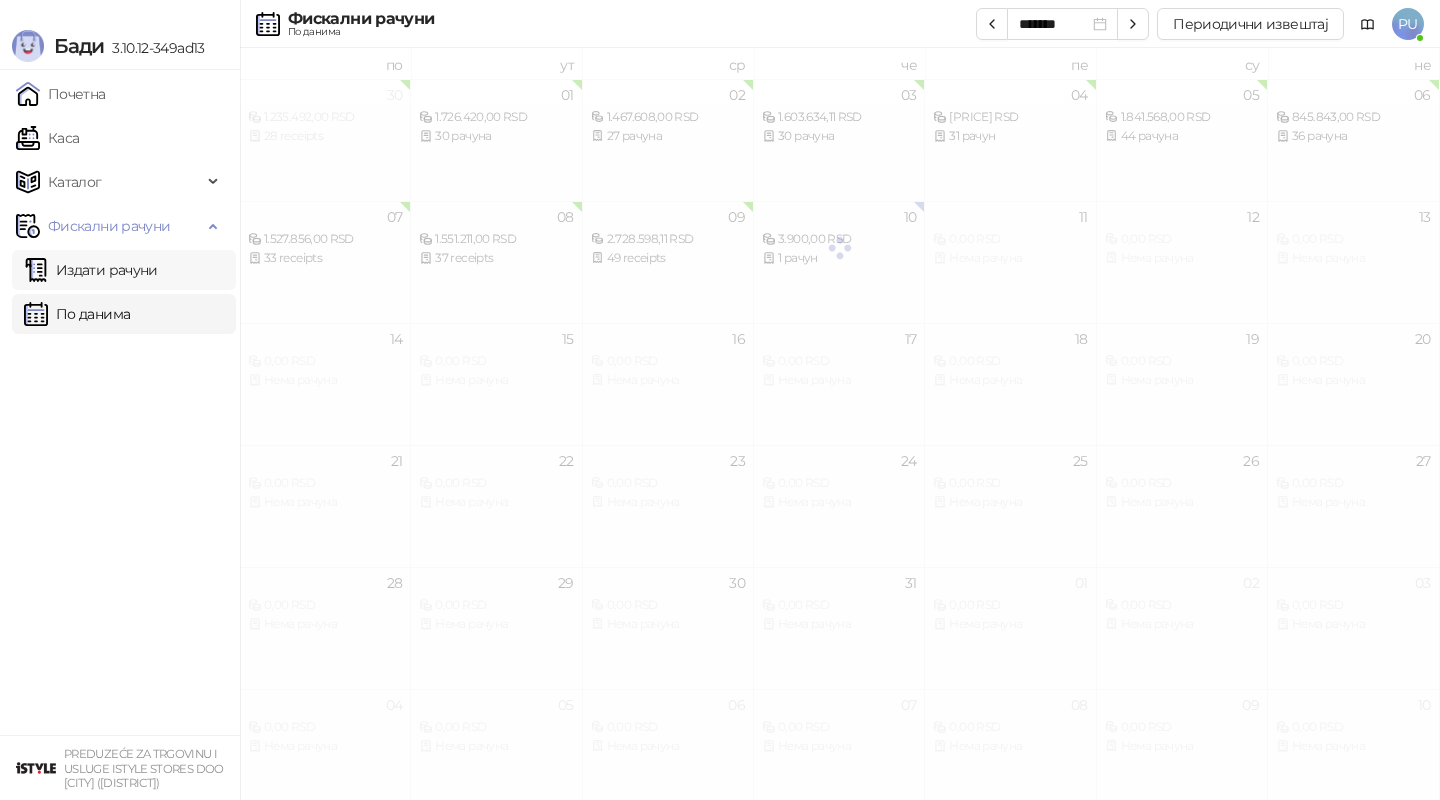 click on "Издати рачуни" at bounding box center [91, 270] 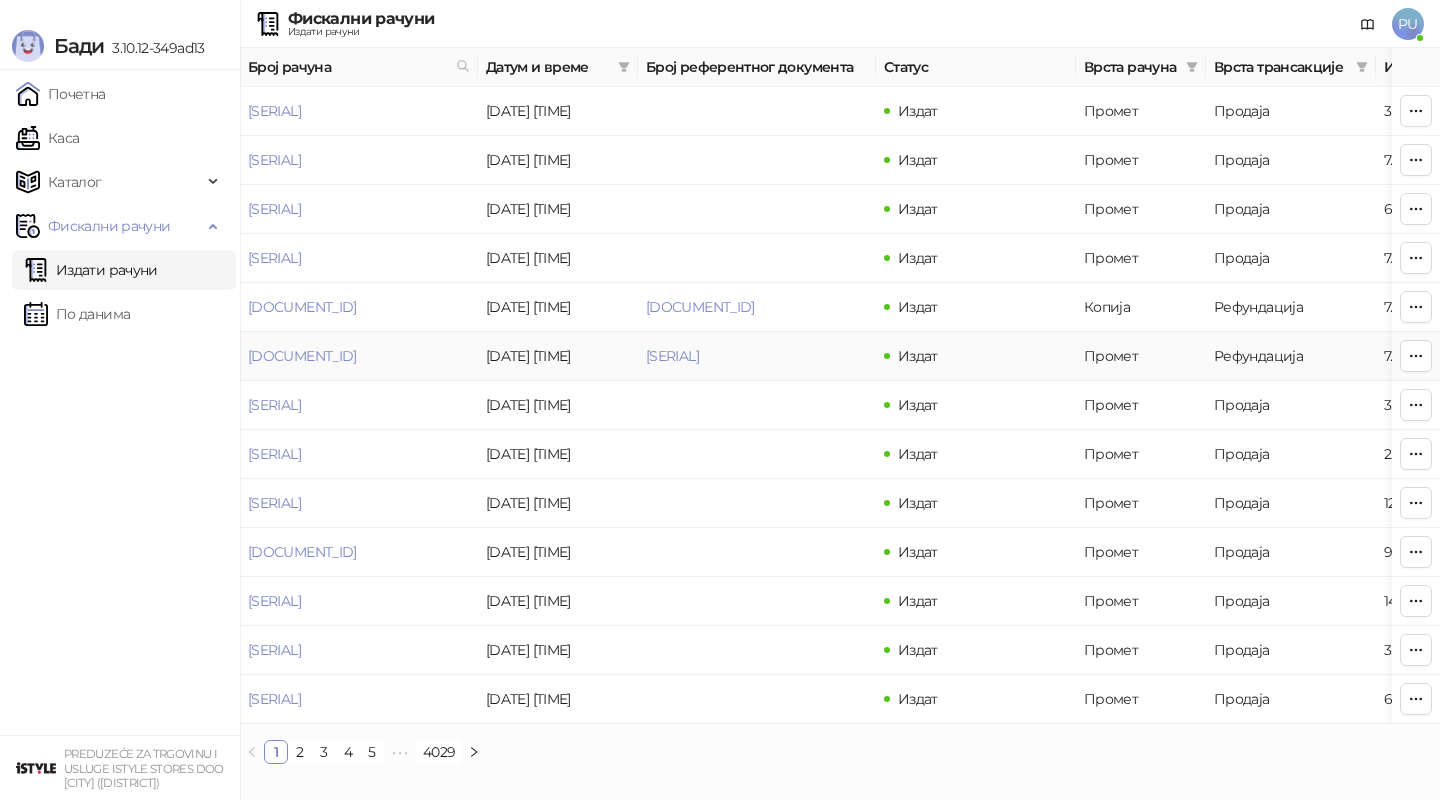 drag, startPoint x: 848, startPoint y: 355, endPoint x: 639, endPoint y: 355, distance: 209 